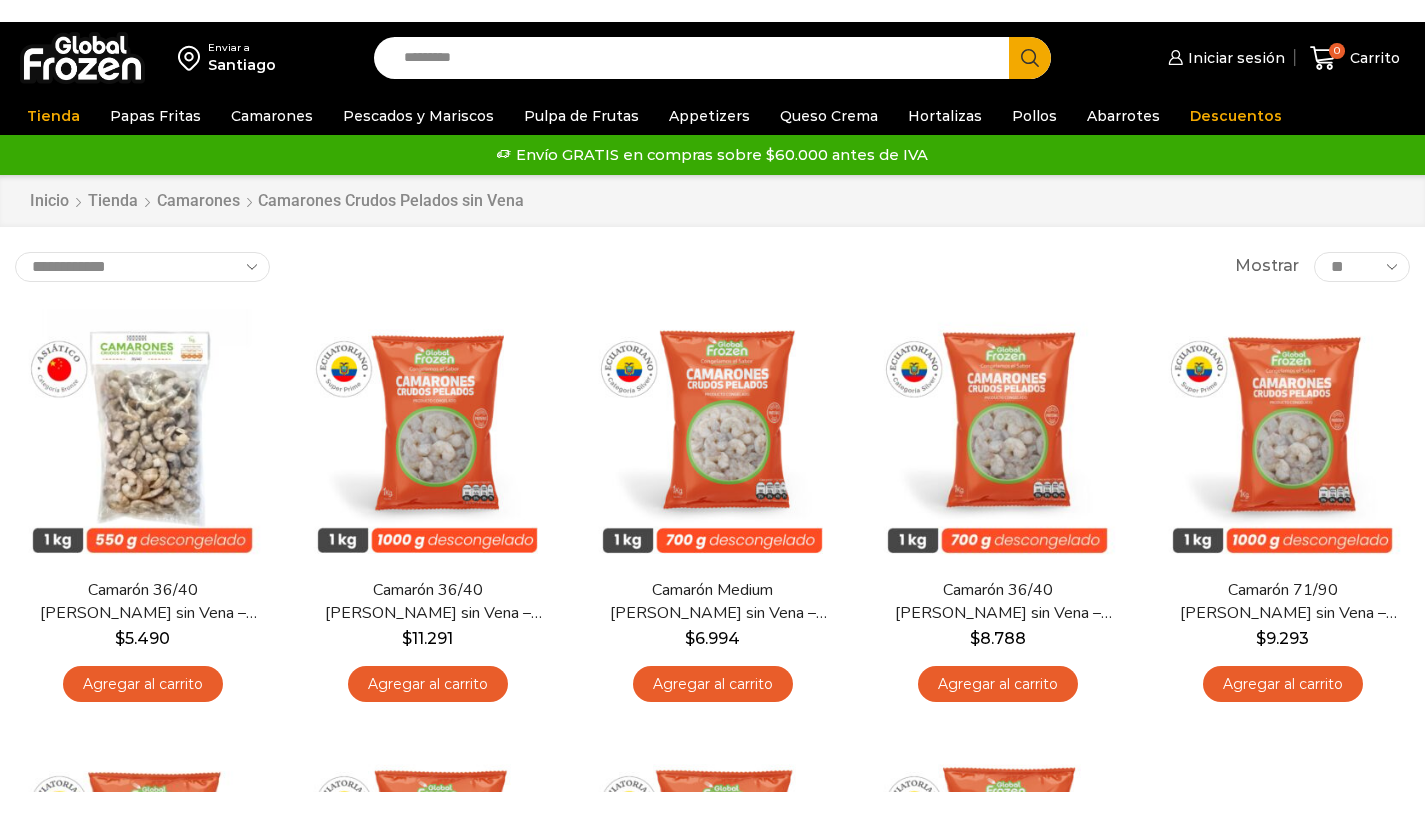 scroll, scrollTop: 0, scrollLeft: 0, axis: both 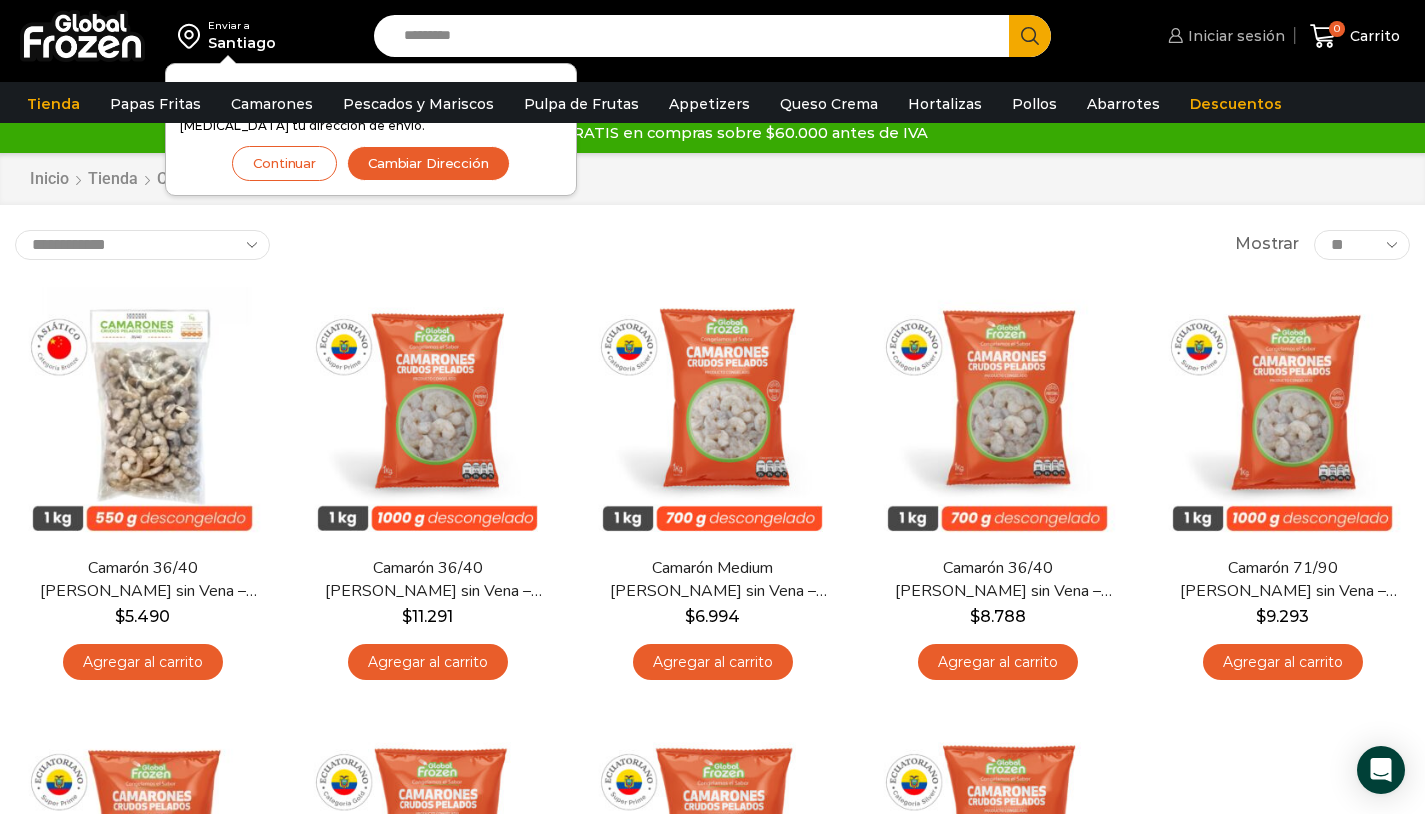 click on "Iniciar sesión" at bounding box center (1234, 36) 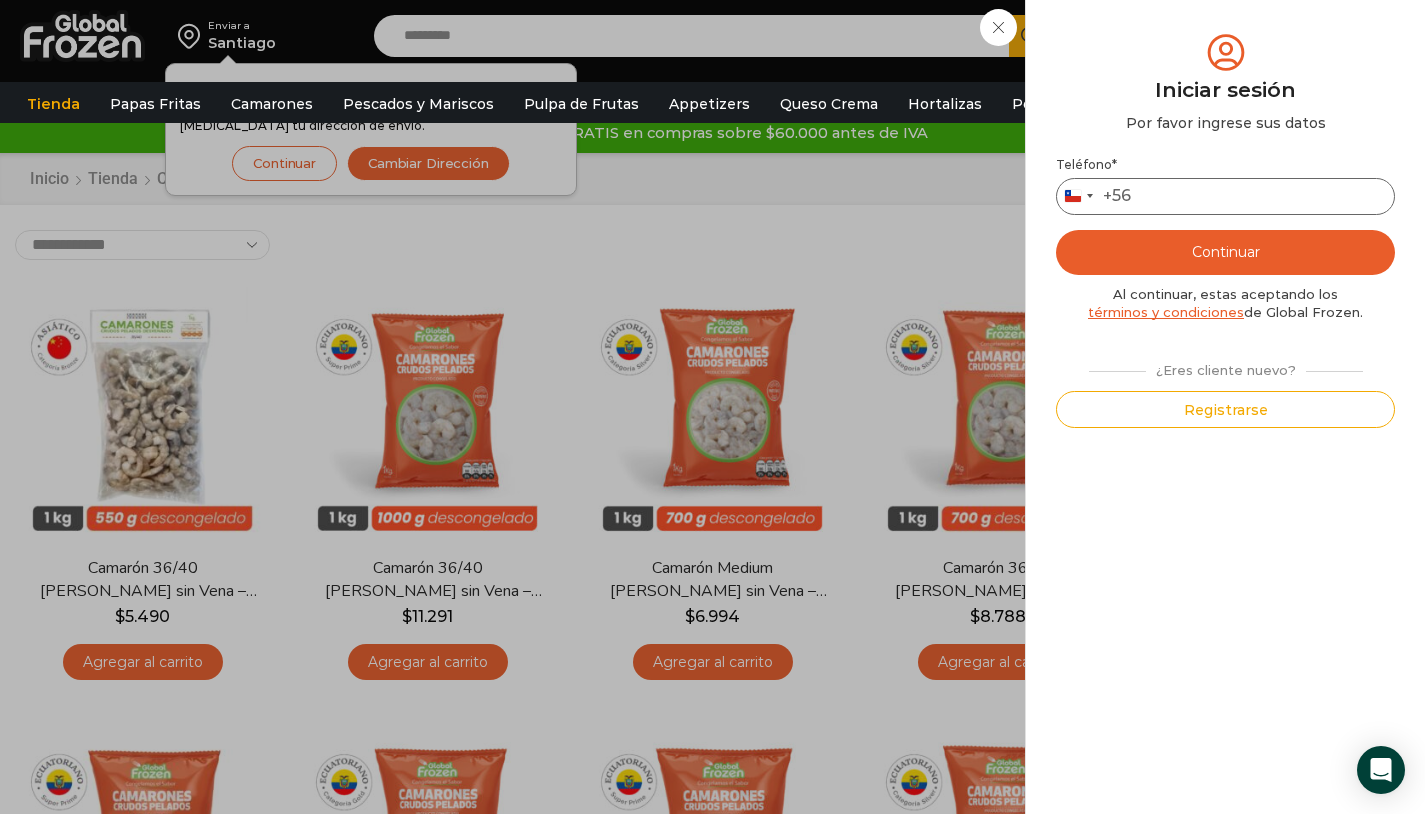 click on "Teléfono
*" at bounding box center (1225, 196) 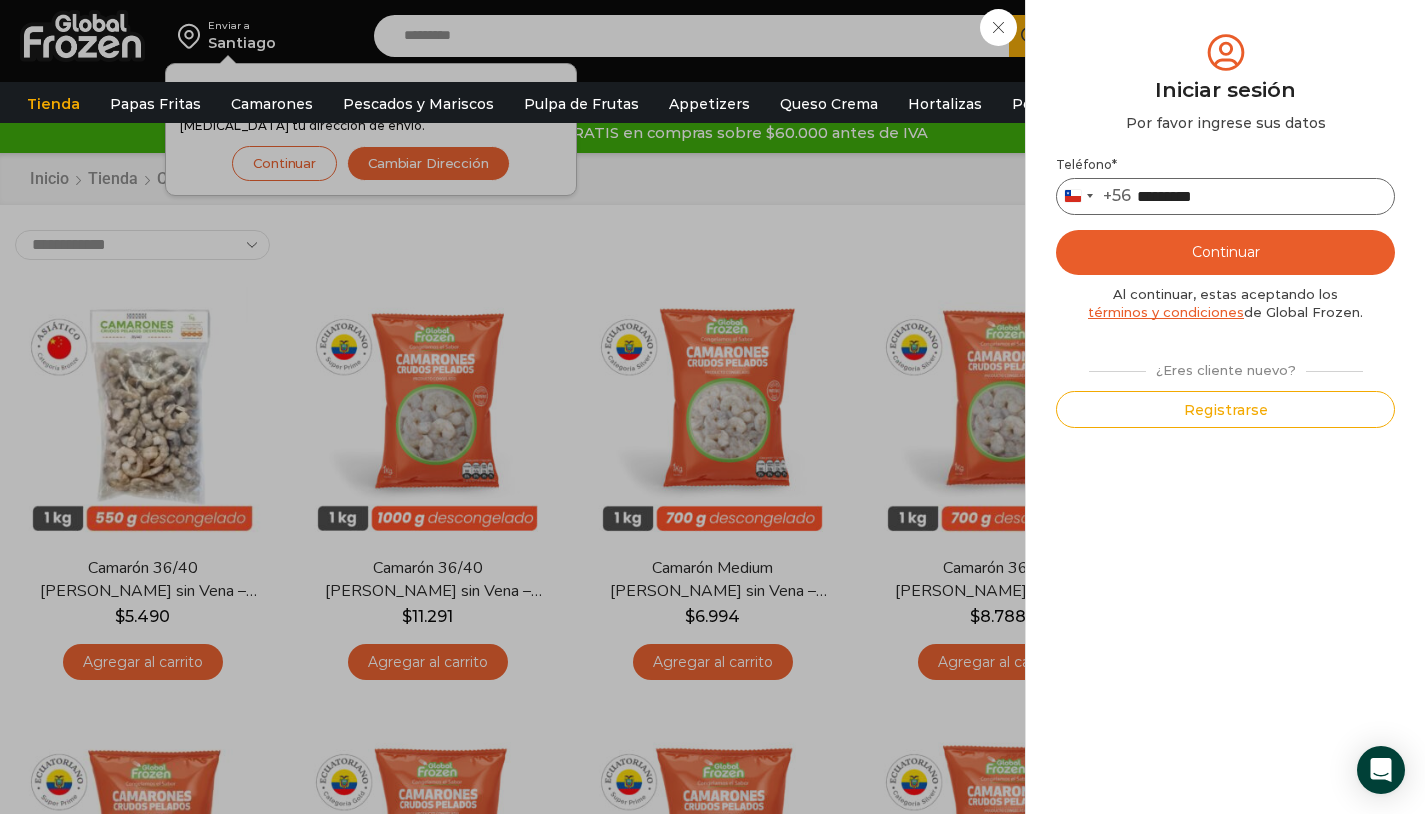 type on "*********" 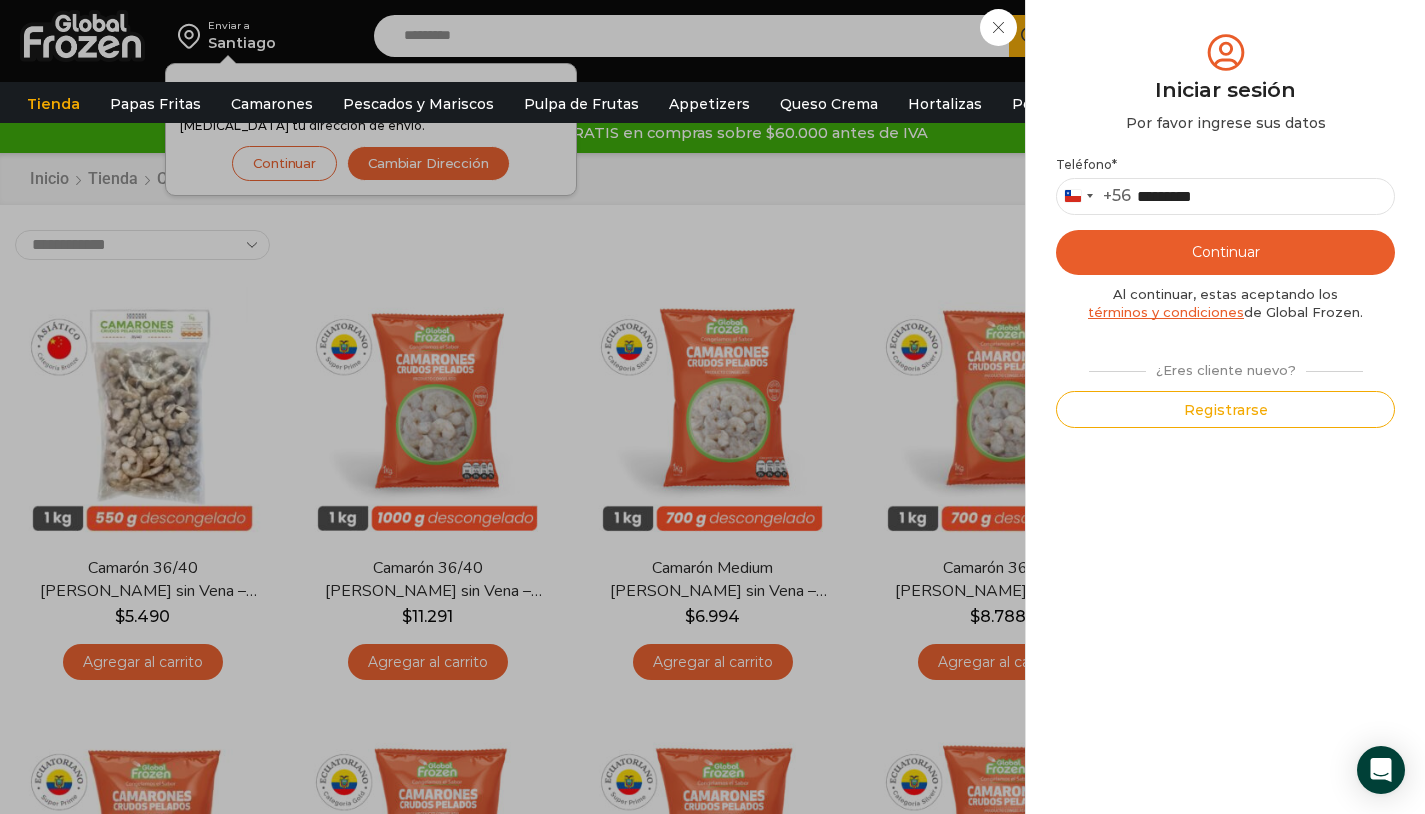 click on "Continuar" at bounding box center [1225, 252] 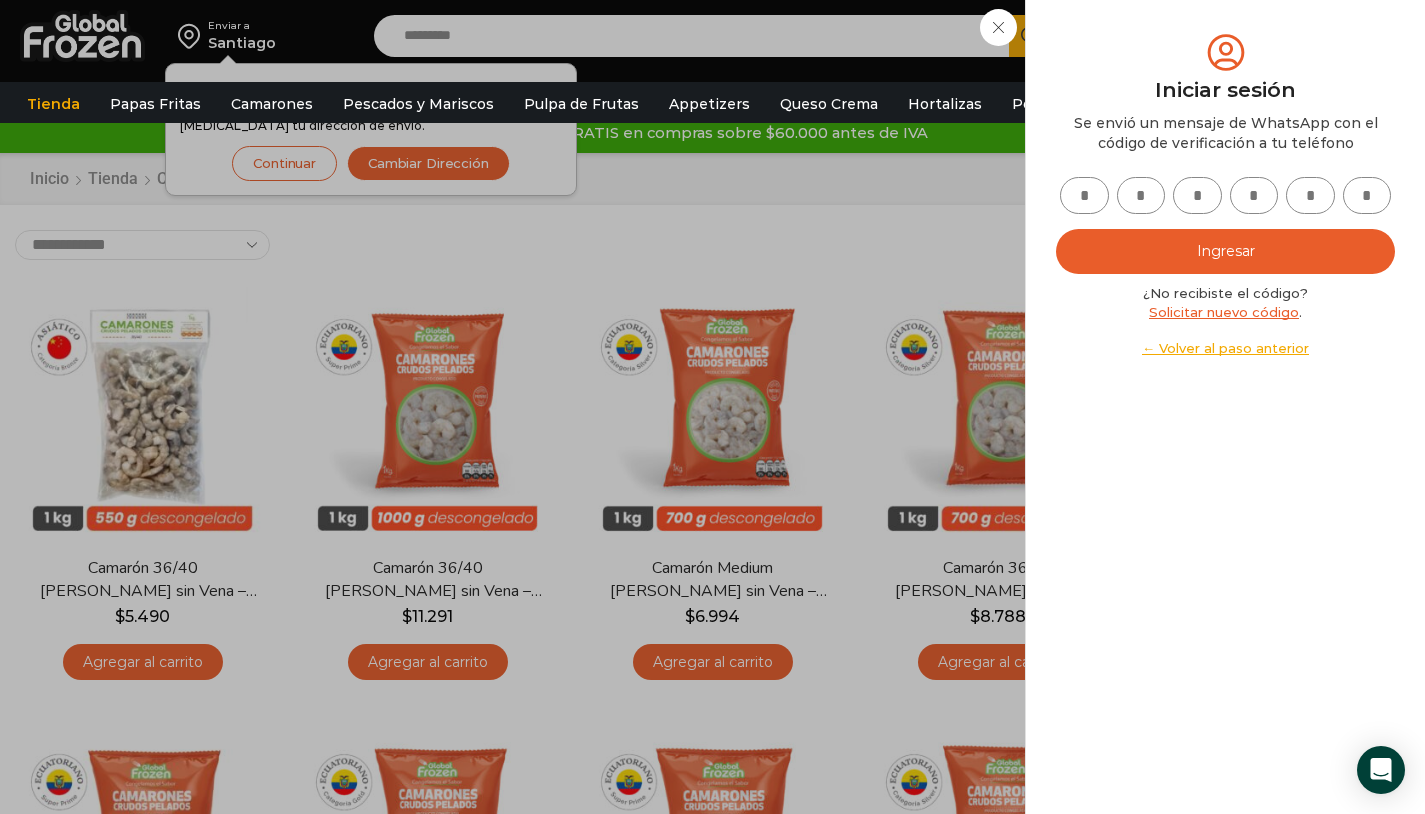 click at bounding box center [1084, 195] 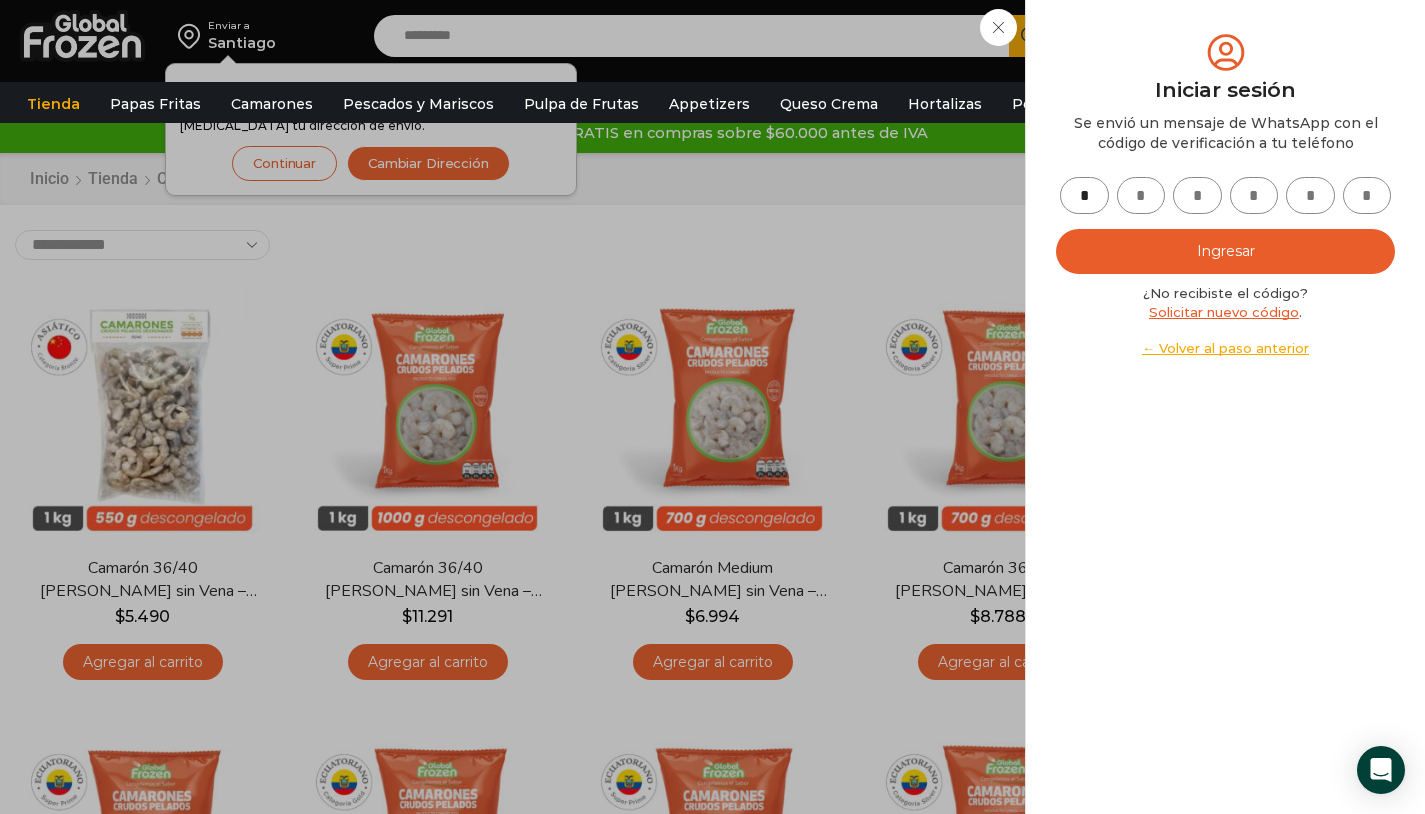 type on "*" 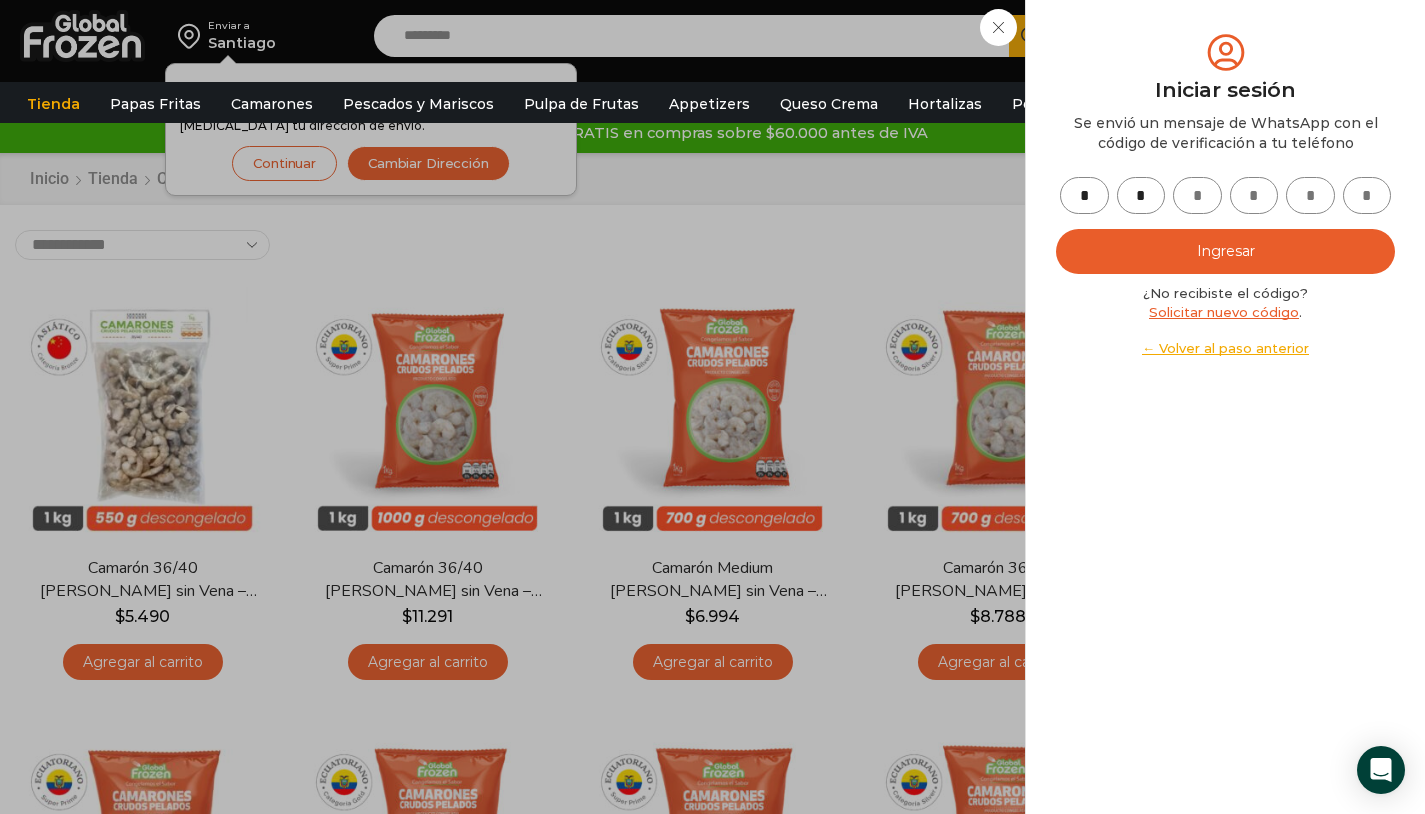 type on "*" 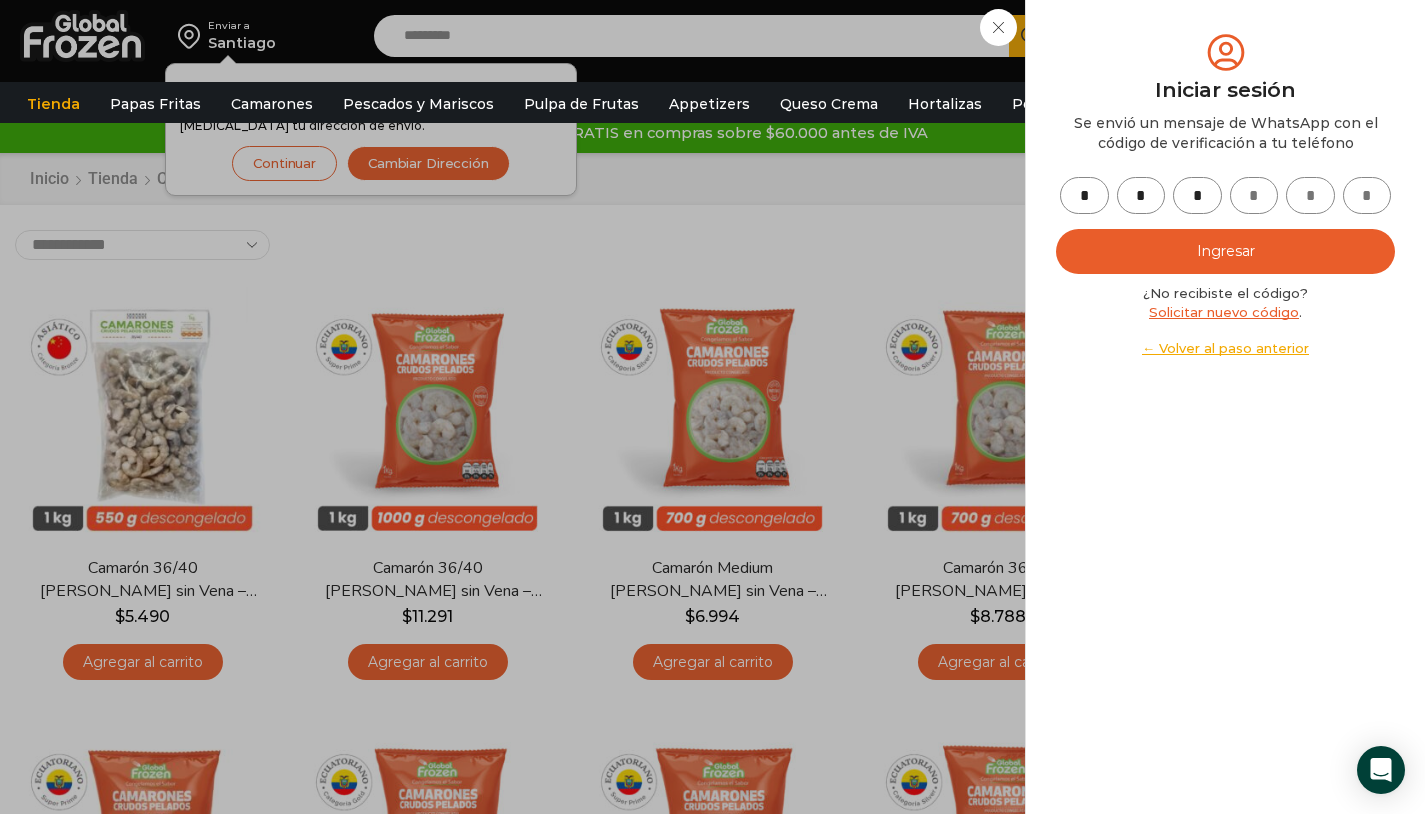 type on "*" 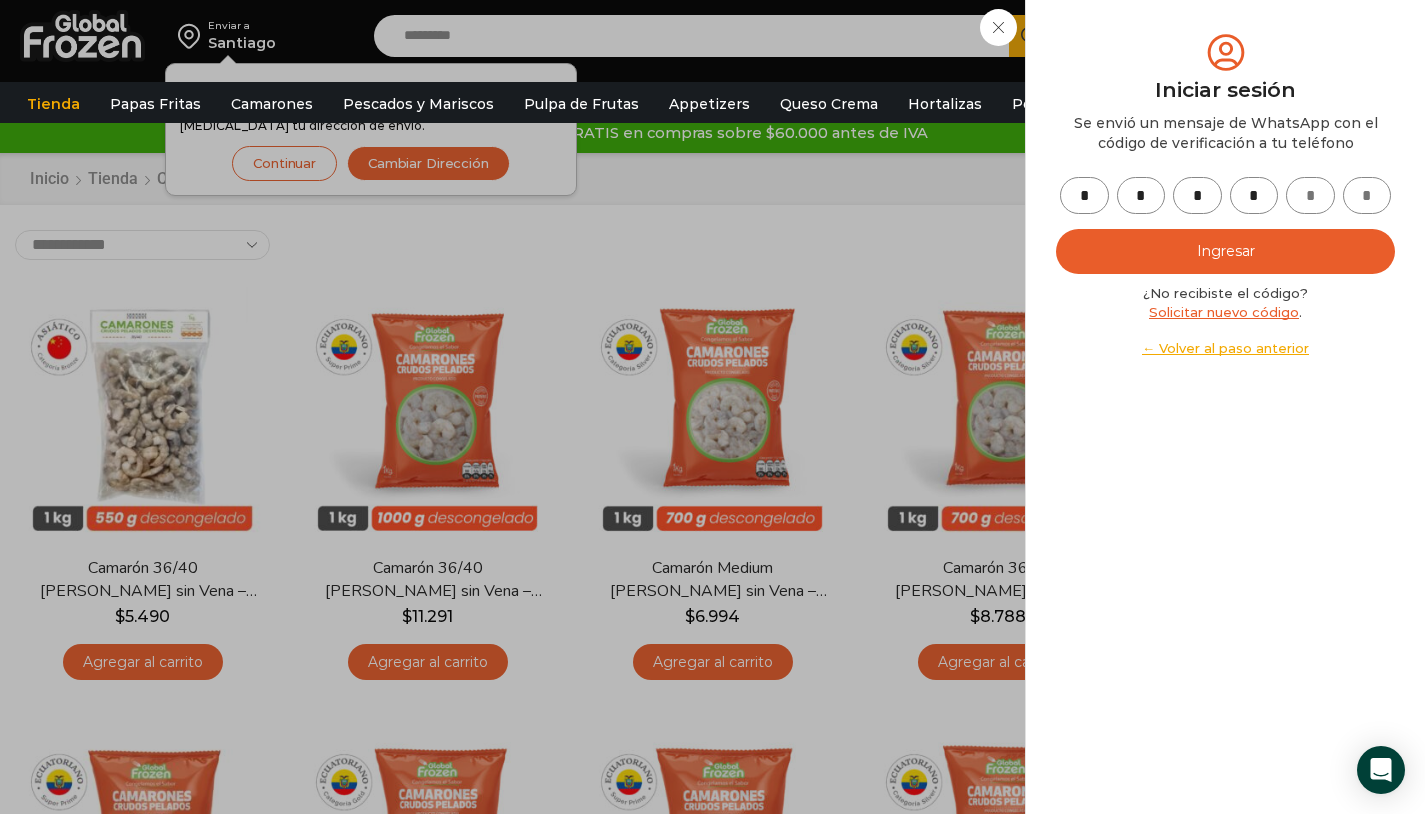 type on "*" 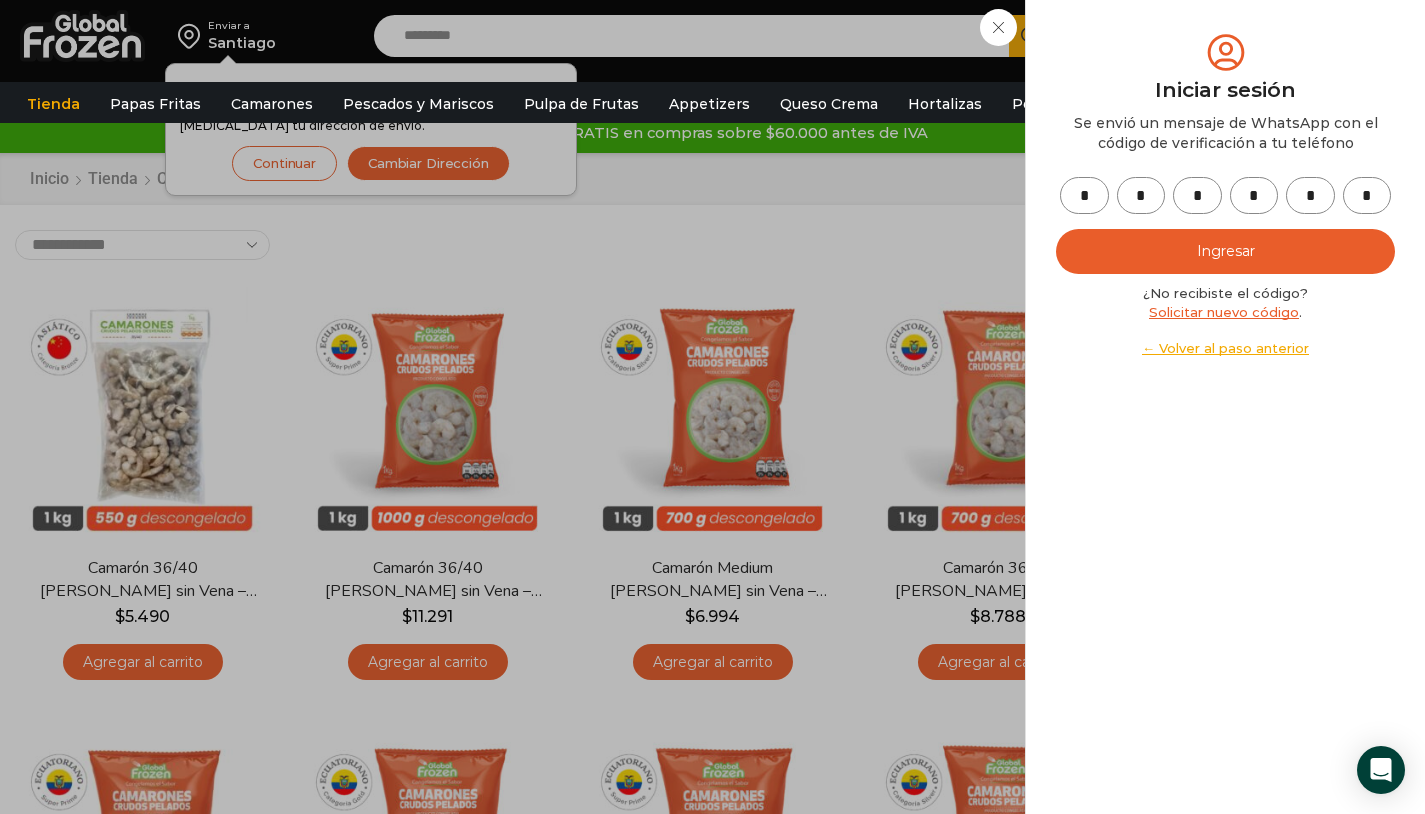 type on "*" 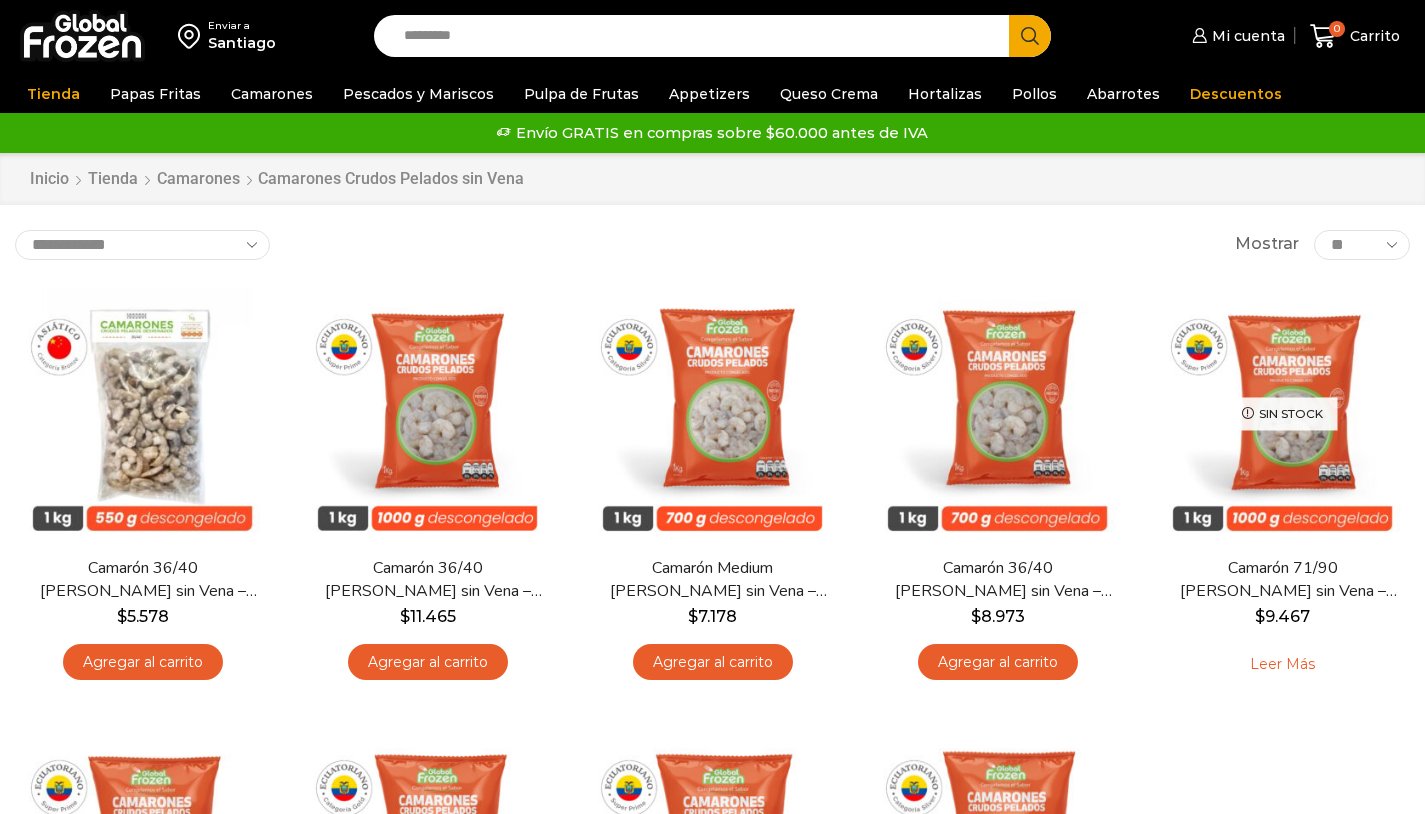 scroll, scrollTop: 0, scrollLeft: 0, axis: both 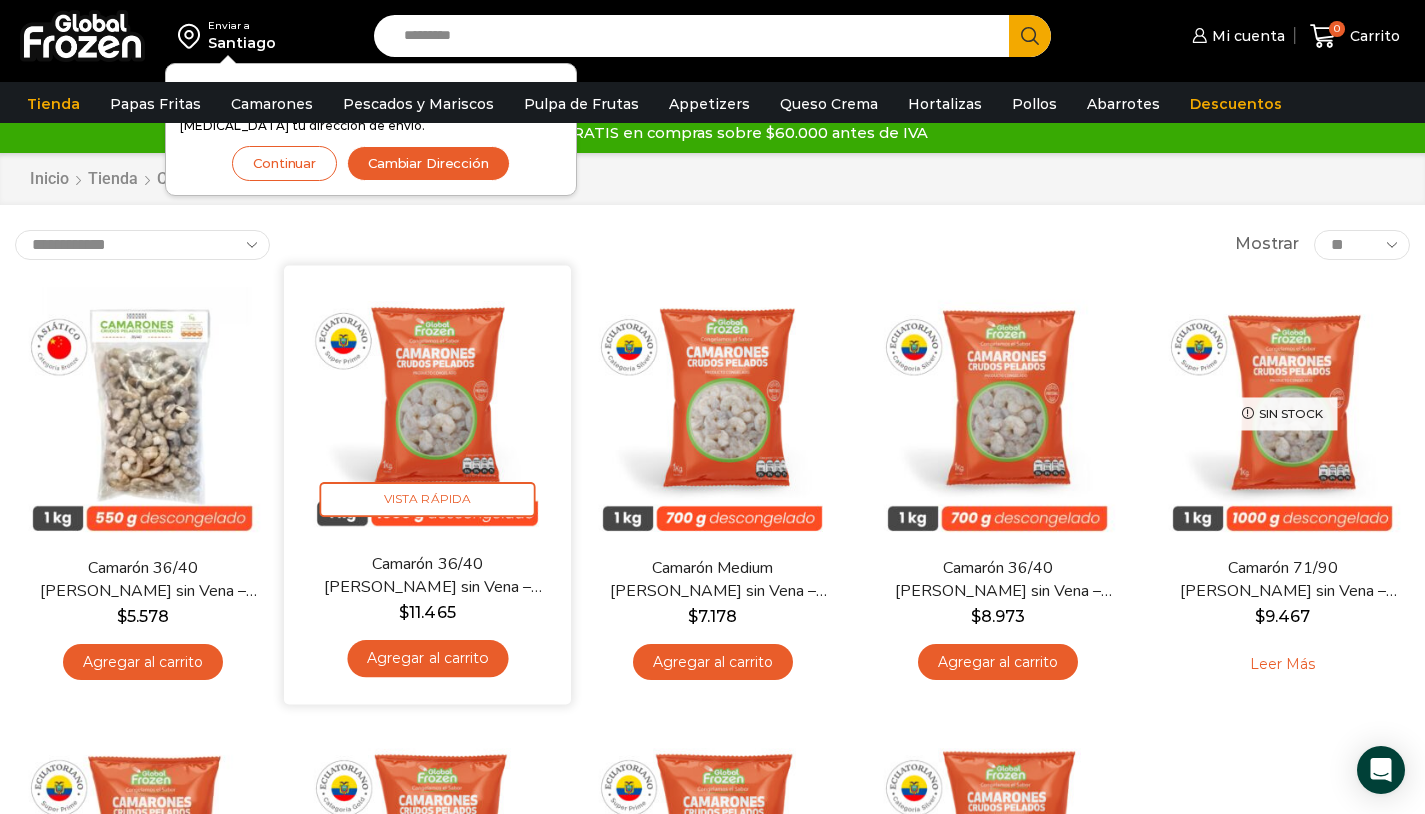 click at bounding box center [427, 408] 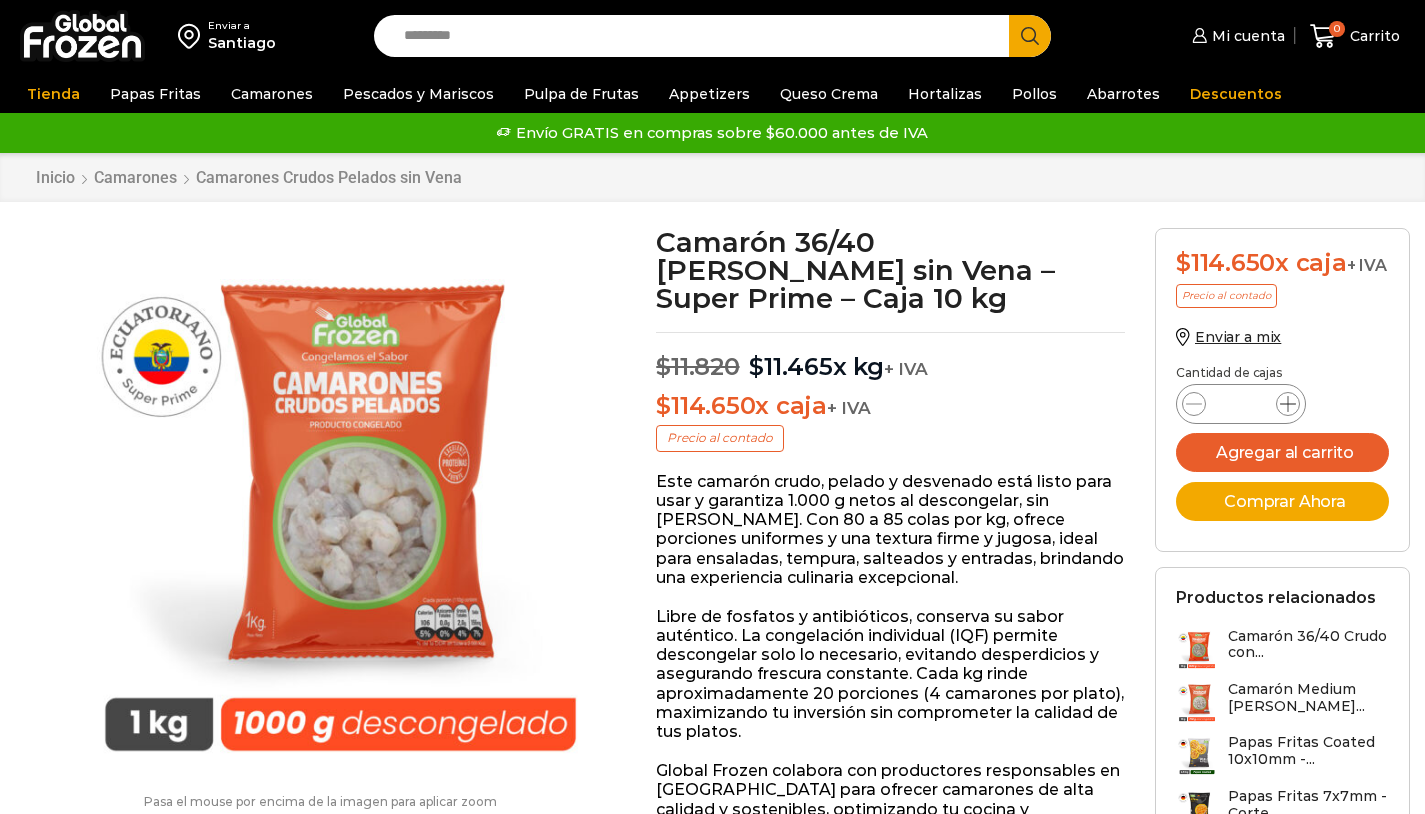 scroll, scrollTop: 0, scrollLeft: 0, axis: both 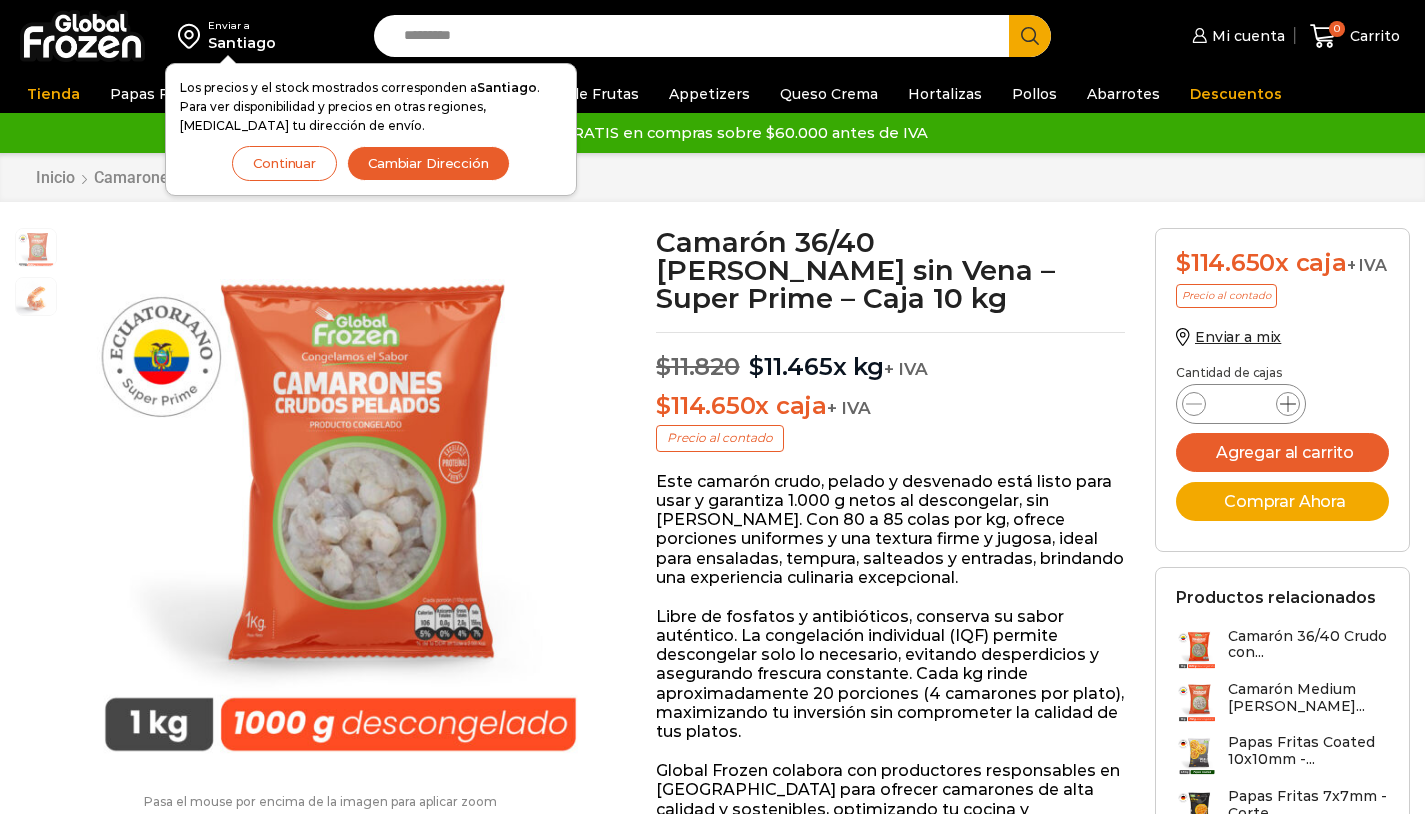 type on "*" 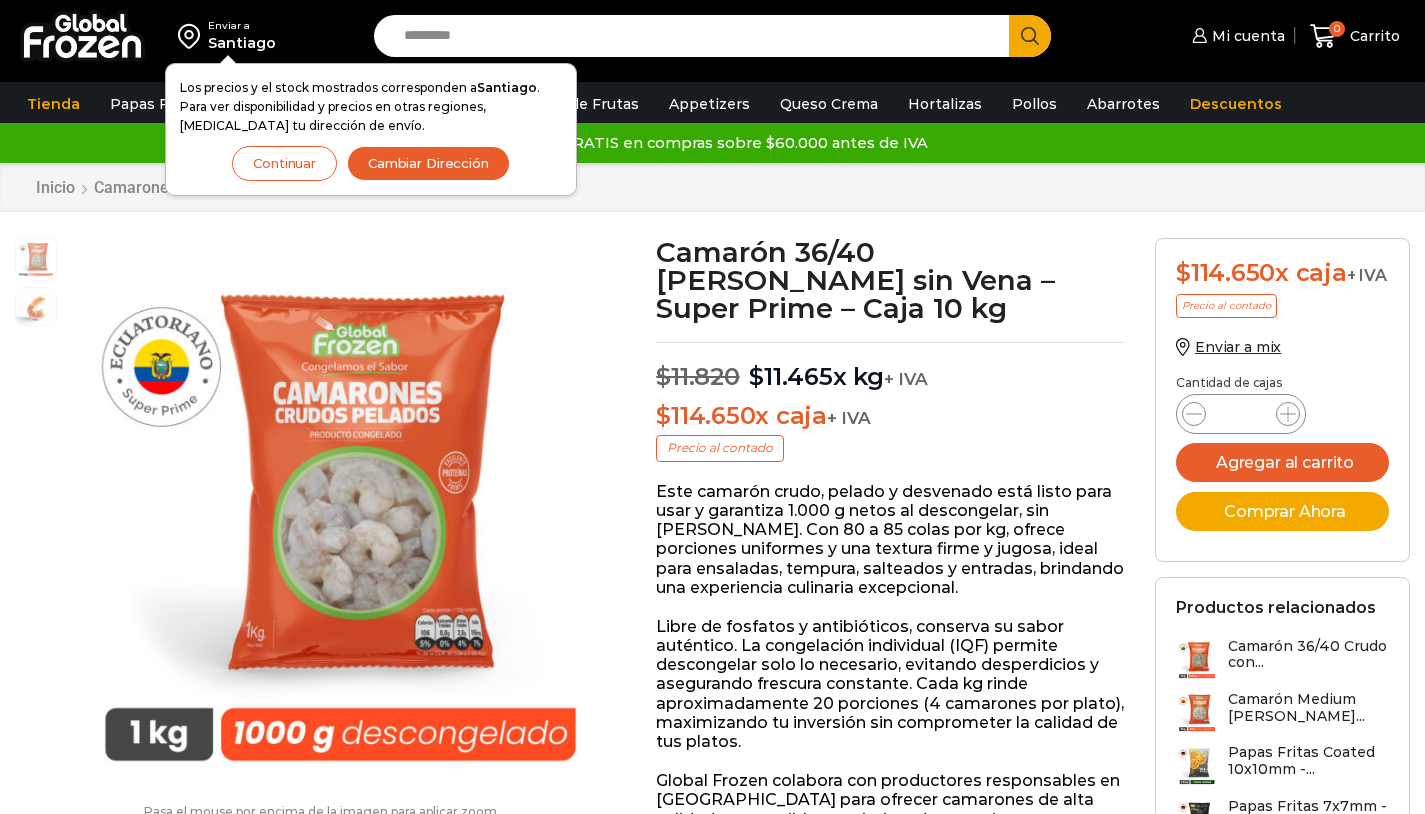 scroll, scrollTop: 1, scrollLeft: 0, axis: vertical 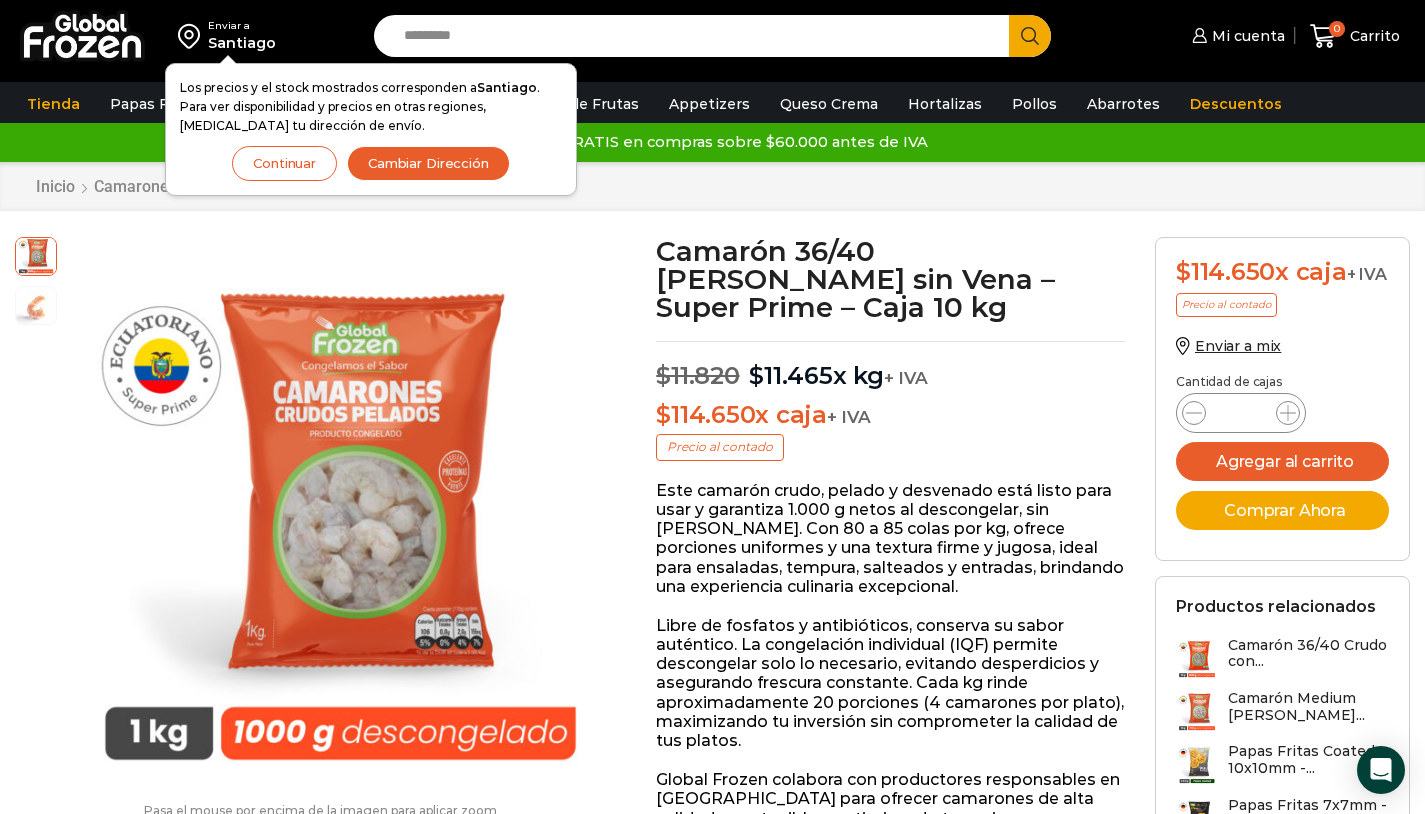 click on "Continuar" at bounding box center [284, 163] 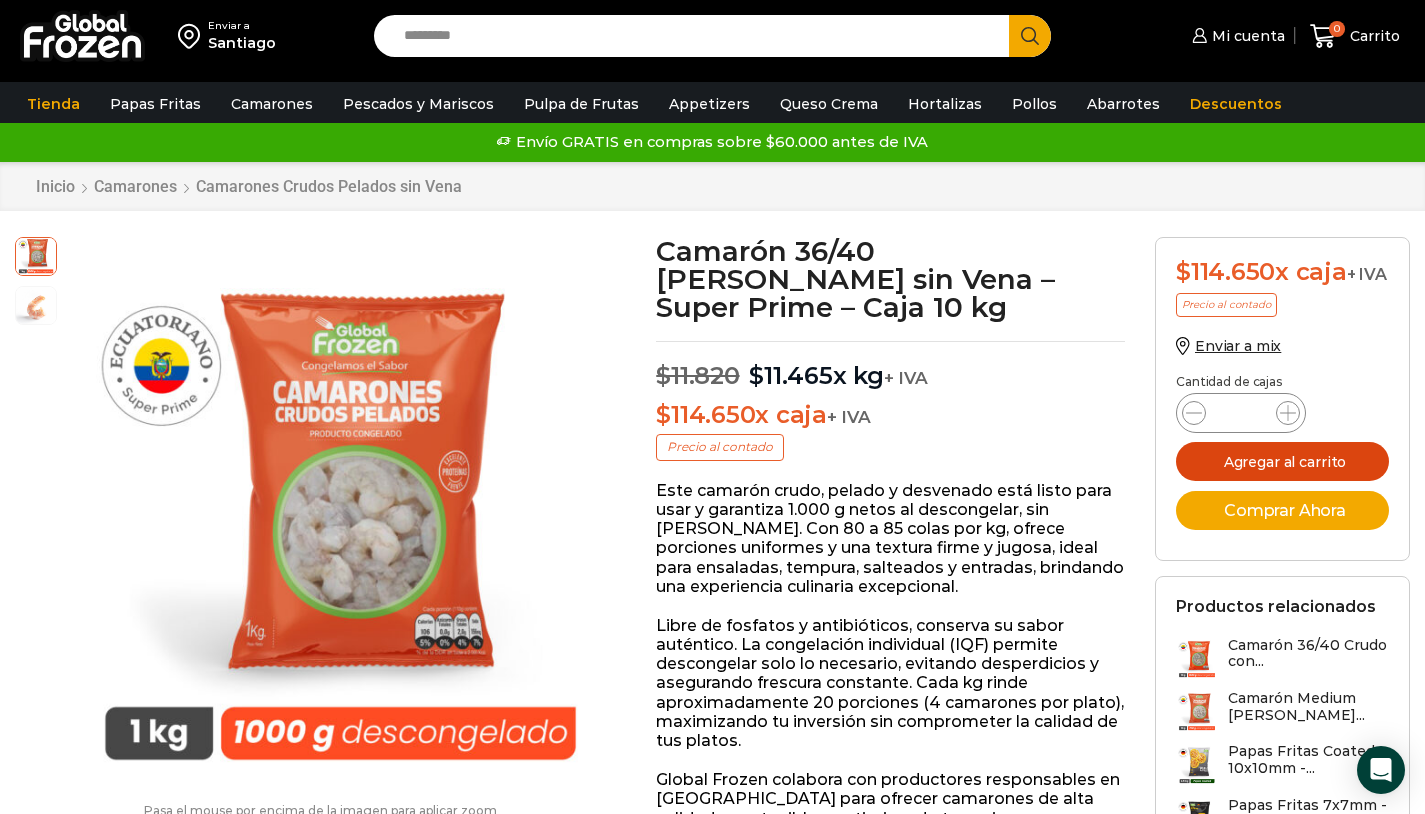 click on "Agregar al carrito" at bounding box center (1282, 461) 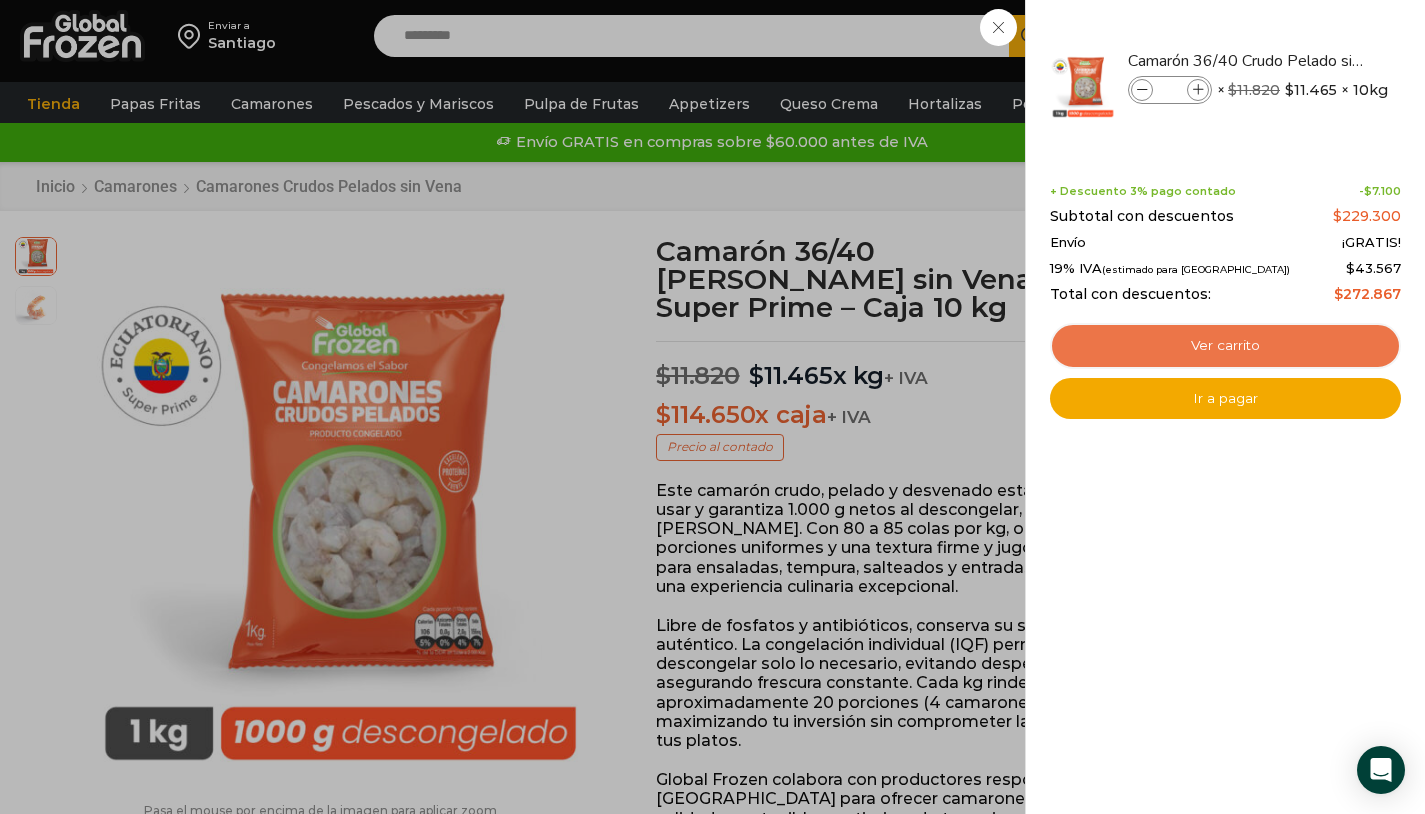 click on "Ver carrito" at bounding box center [1225, 346] 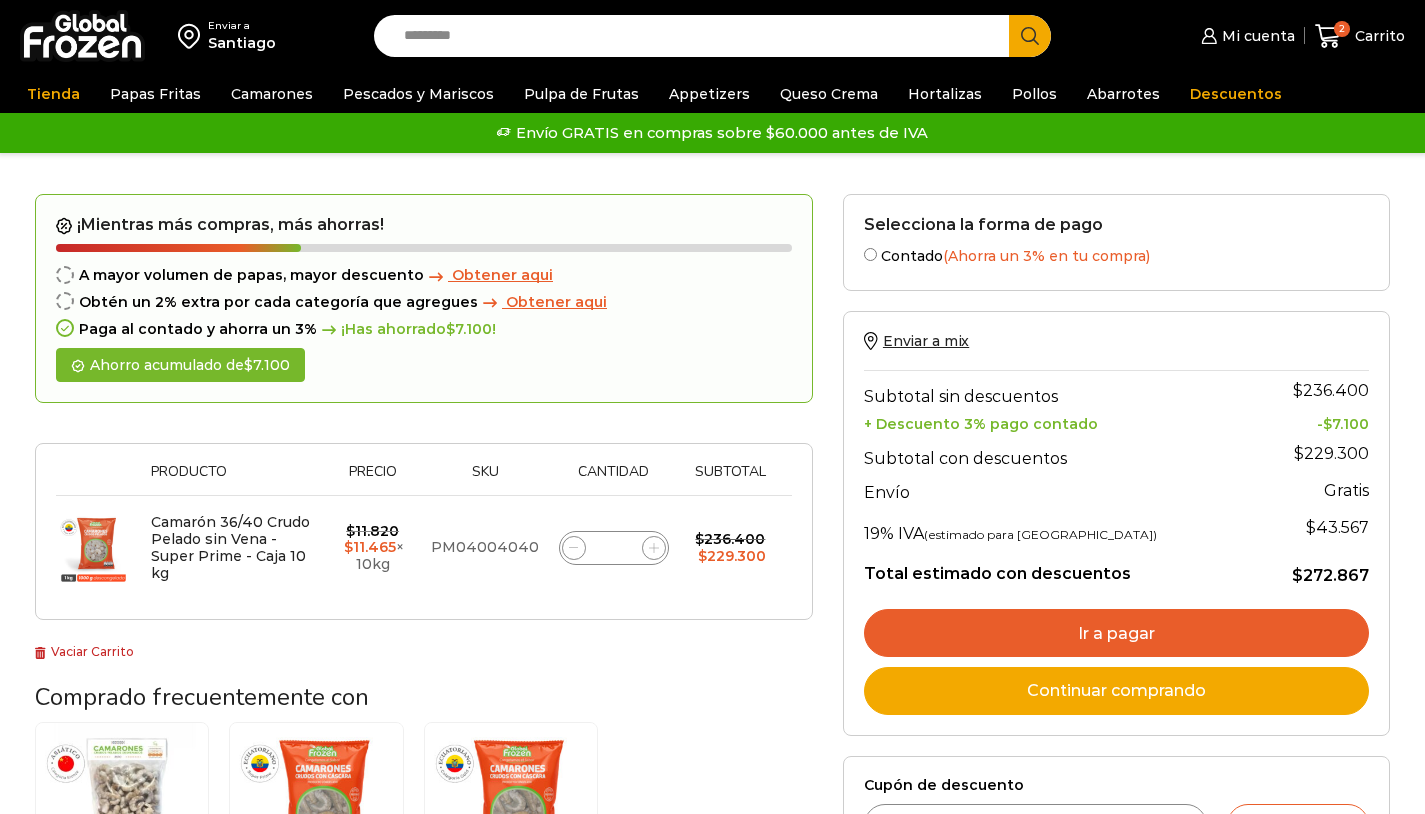scroll, scrollTop: 0, scrollLeft: 0, axis: both 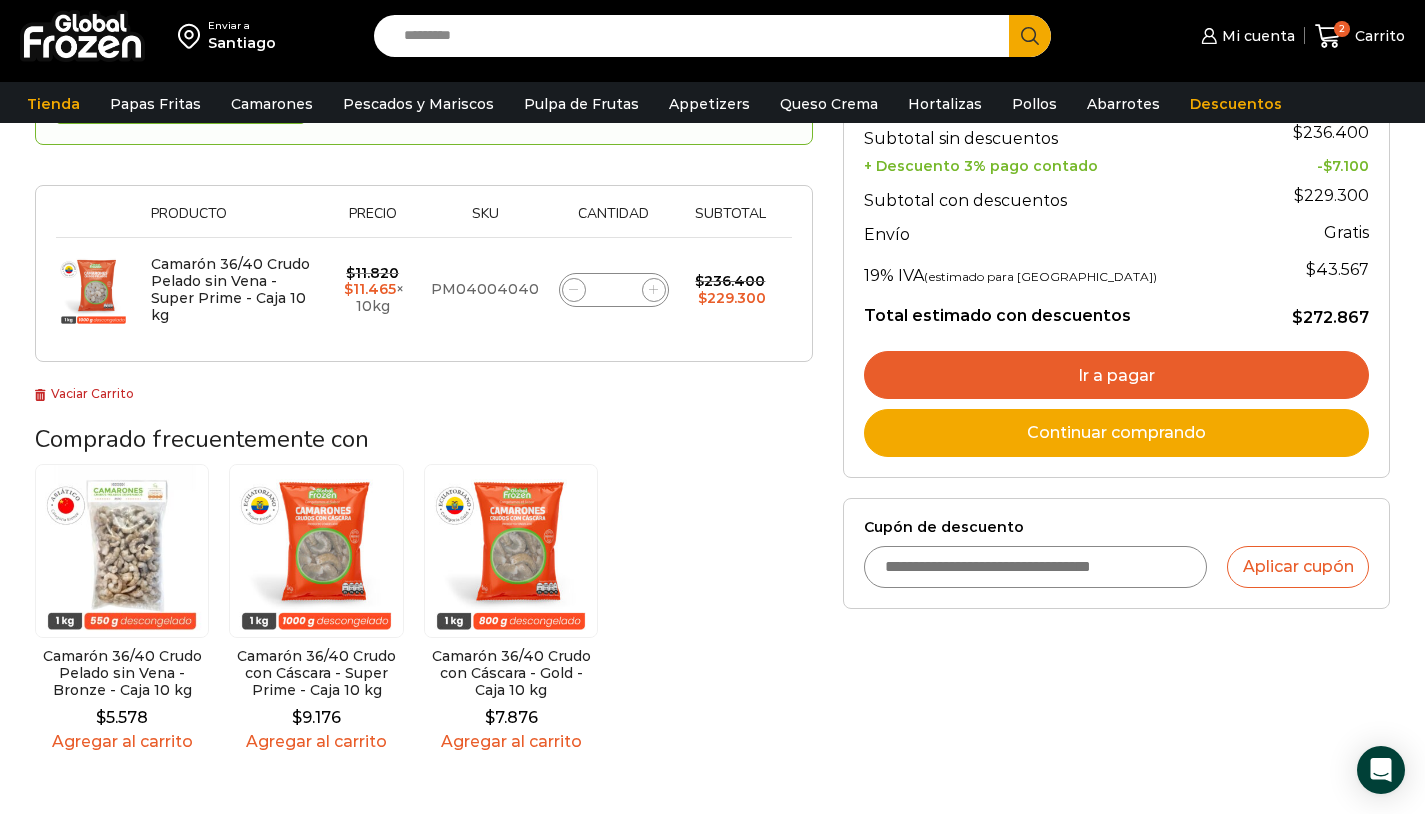 click on "Ir a pagar" at bounding box center [1116, 375] 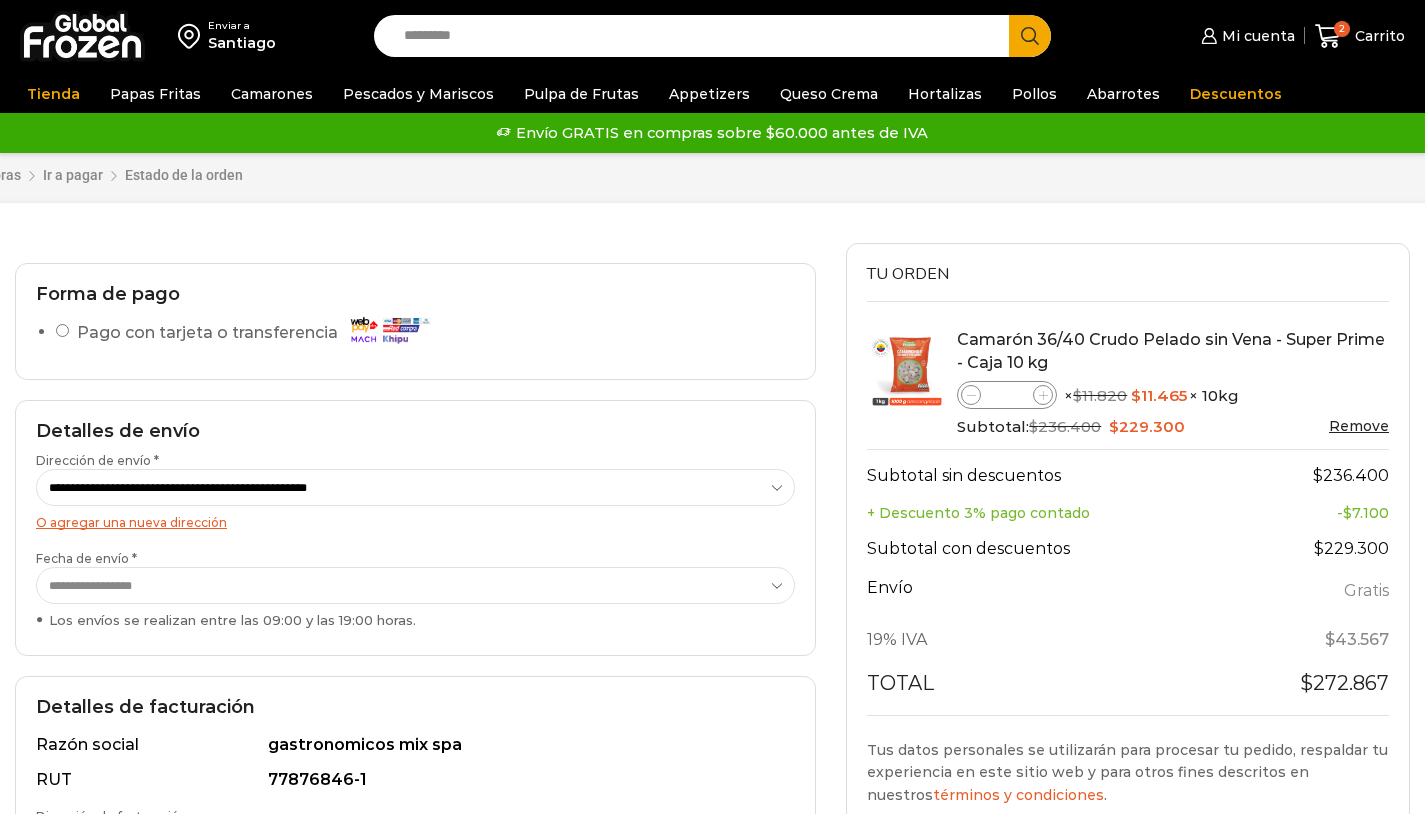 scroll, scrollTop: 0, scrollLeft: 0, axis: both 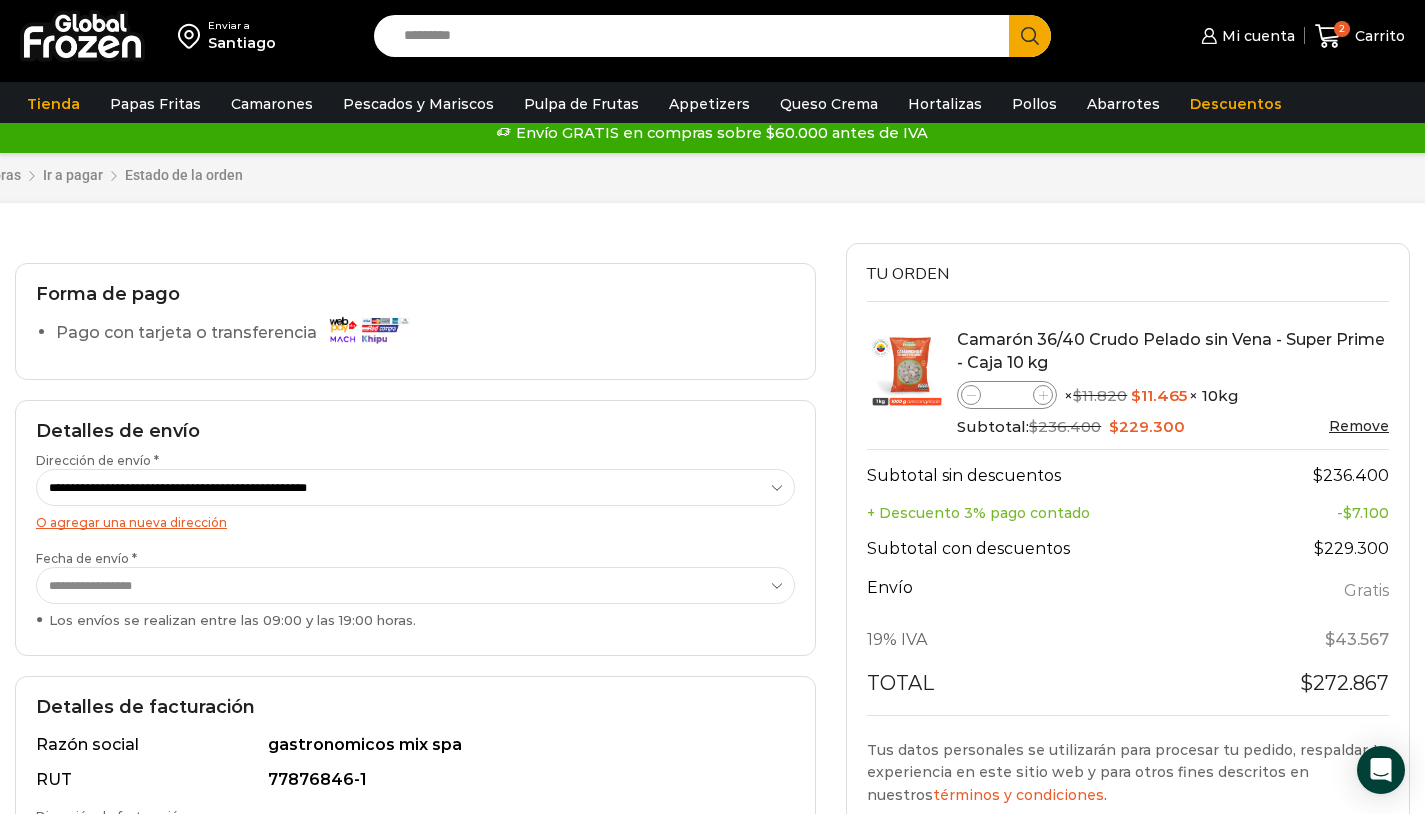 click on "**********" at bounding box center [415, 585] 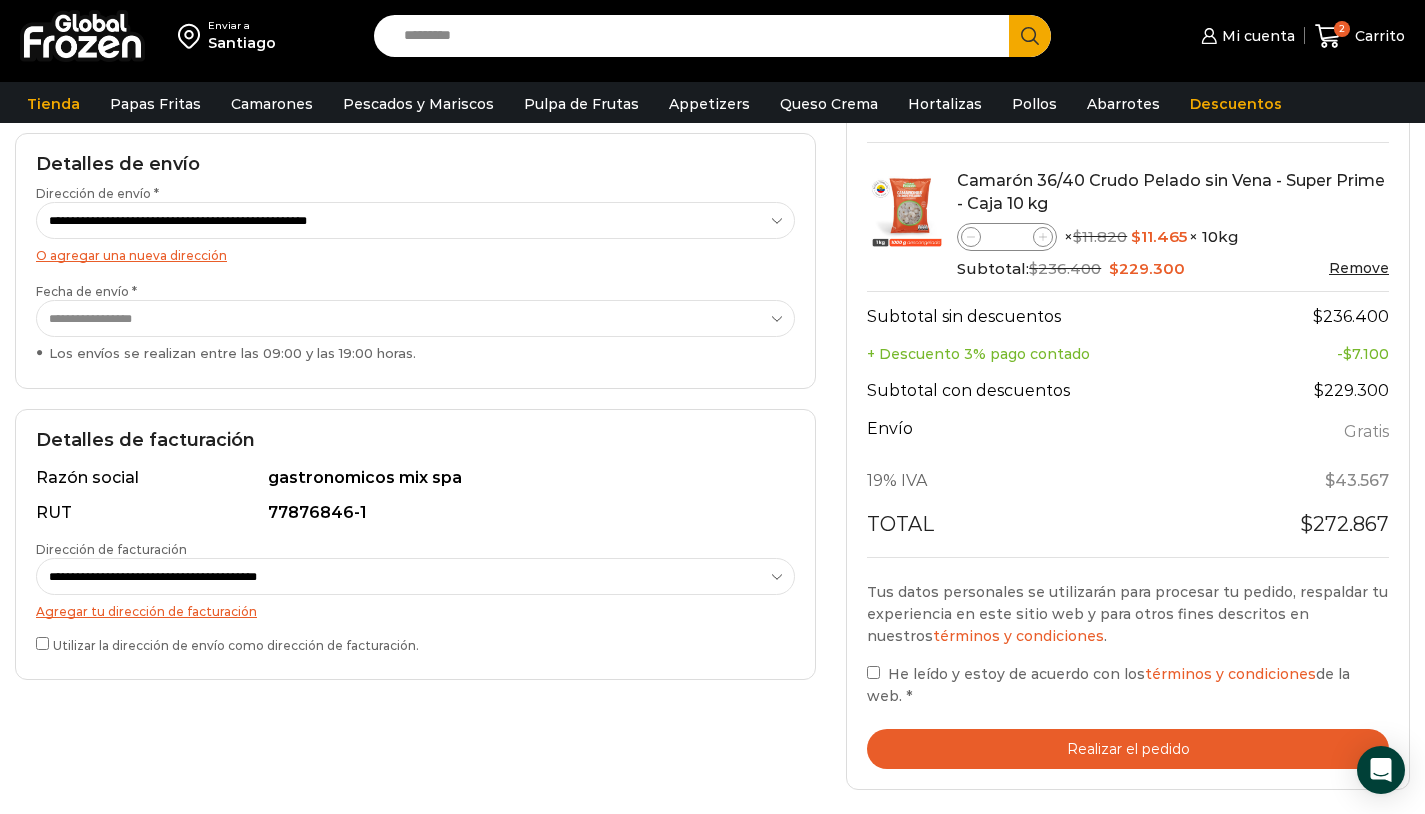 scroll, scrollTop: 280, scrollLeft: 0, axis: vertical 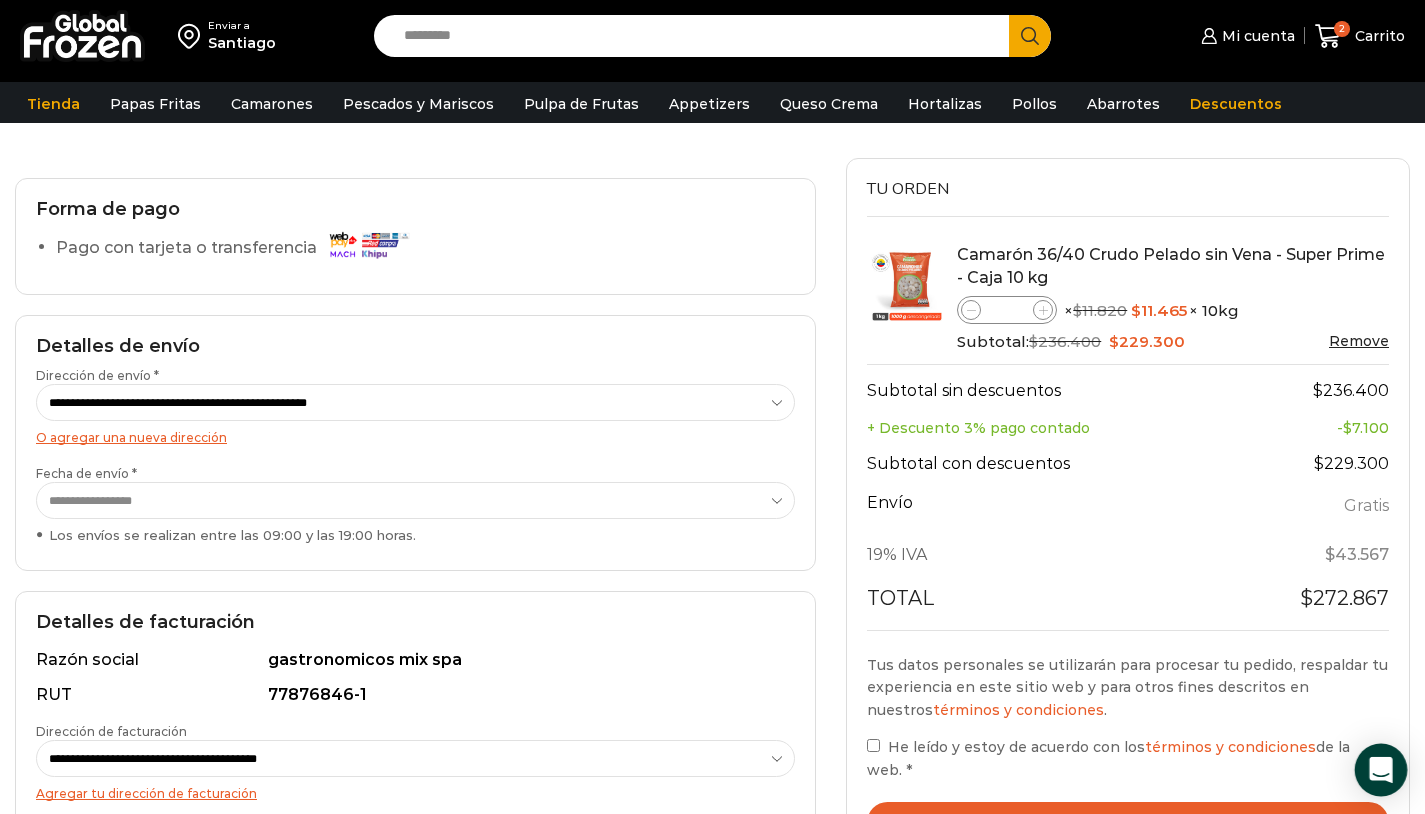click at bounding box center [1381, 770] 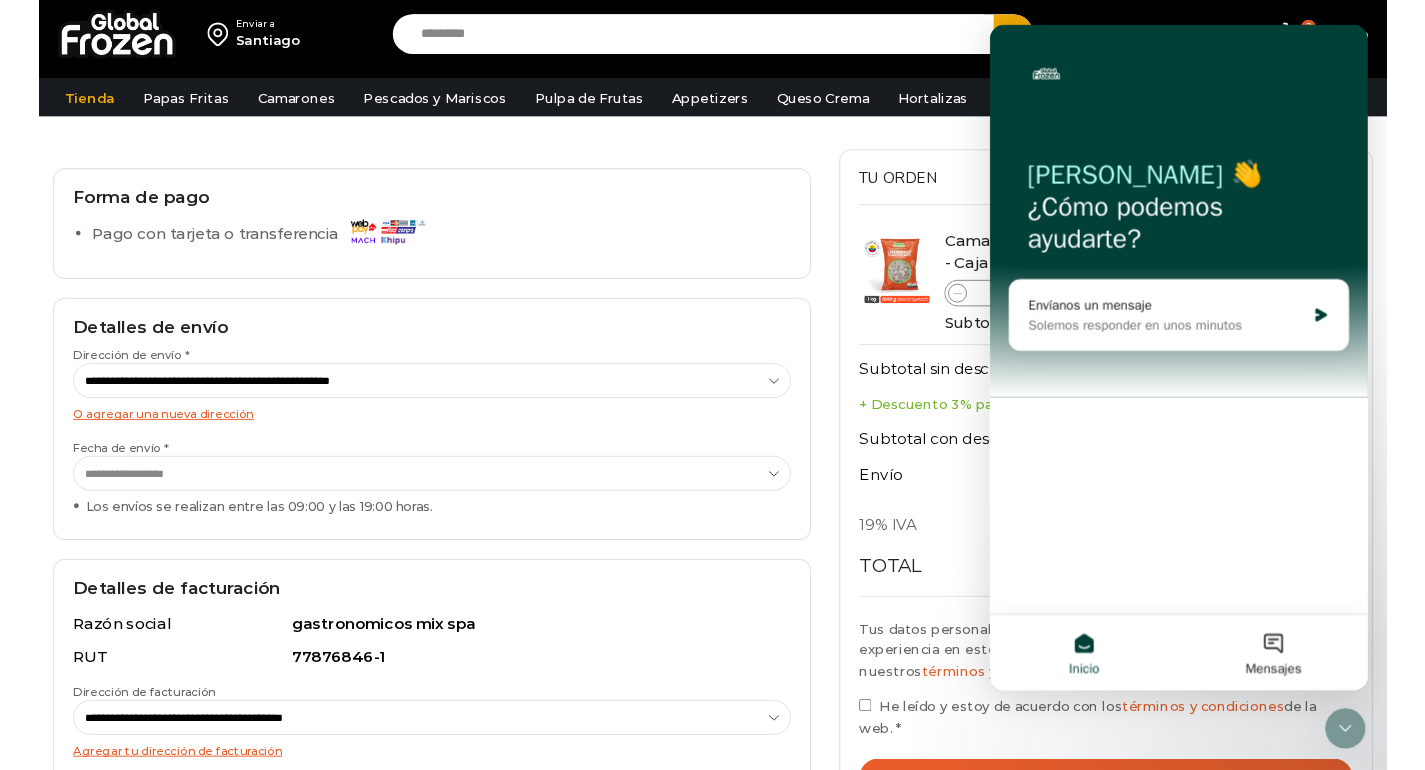 scroll, scrollTop: 0, scrollLeft: 0, axis: both 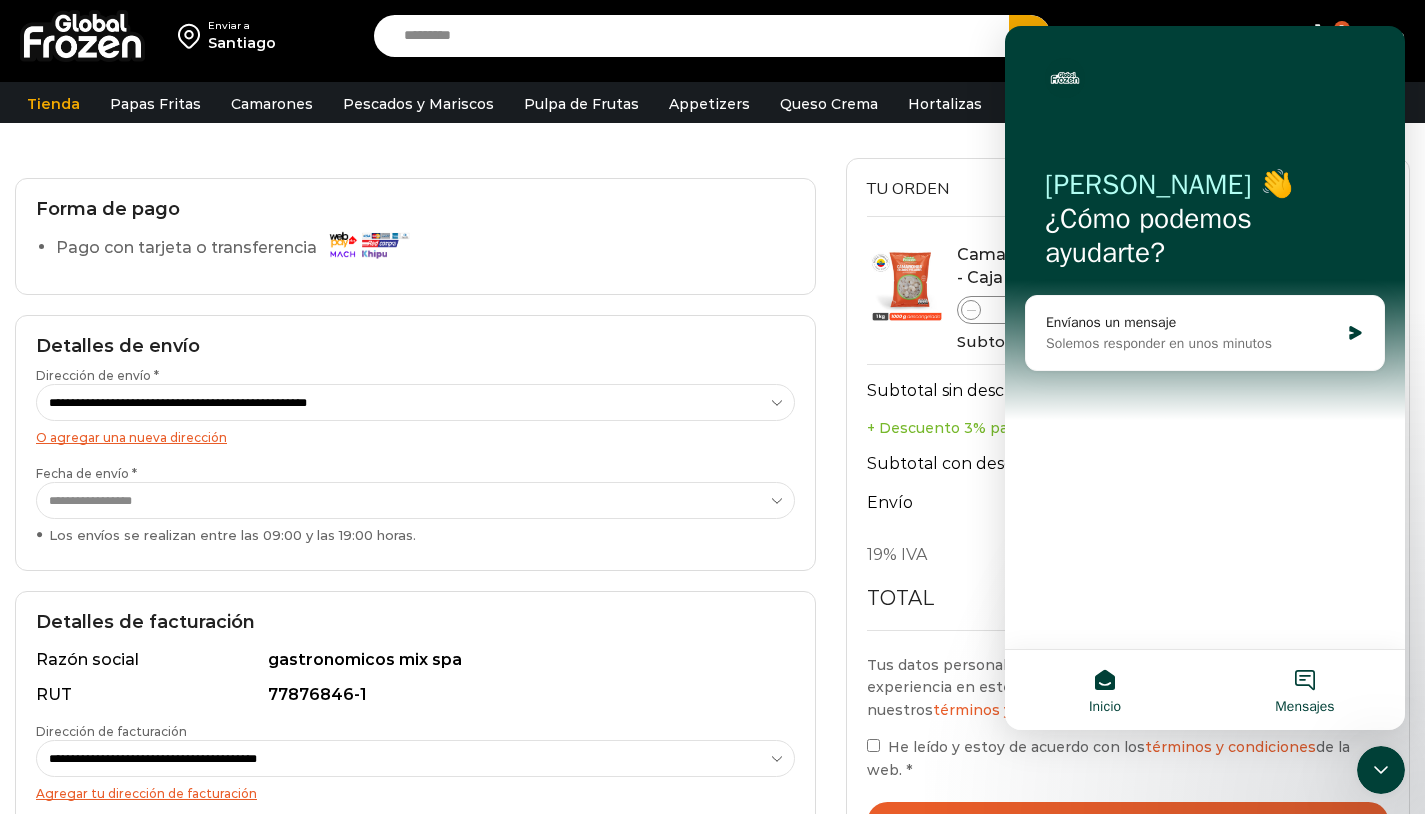 click on "Mensajes" at bounding box center [1304, 707] 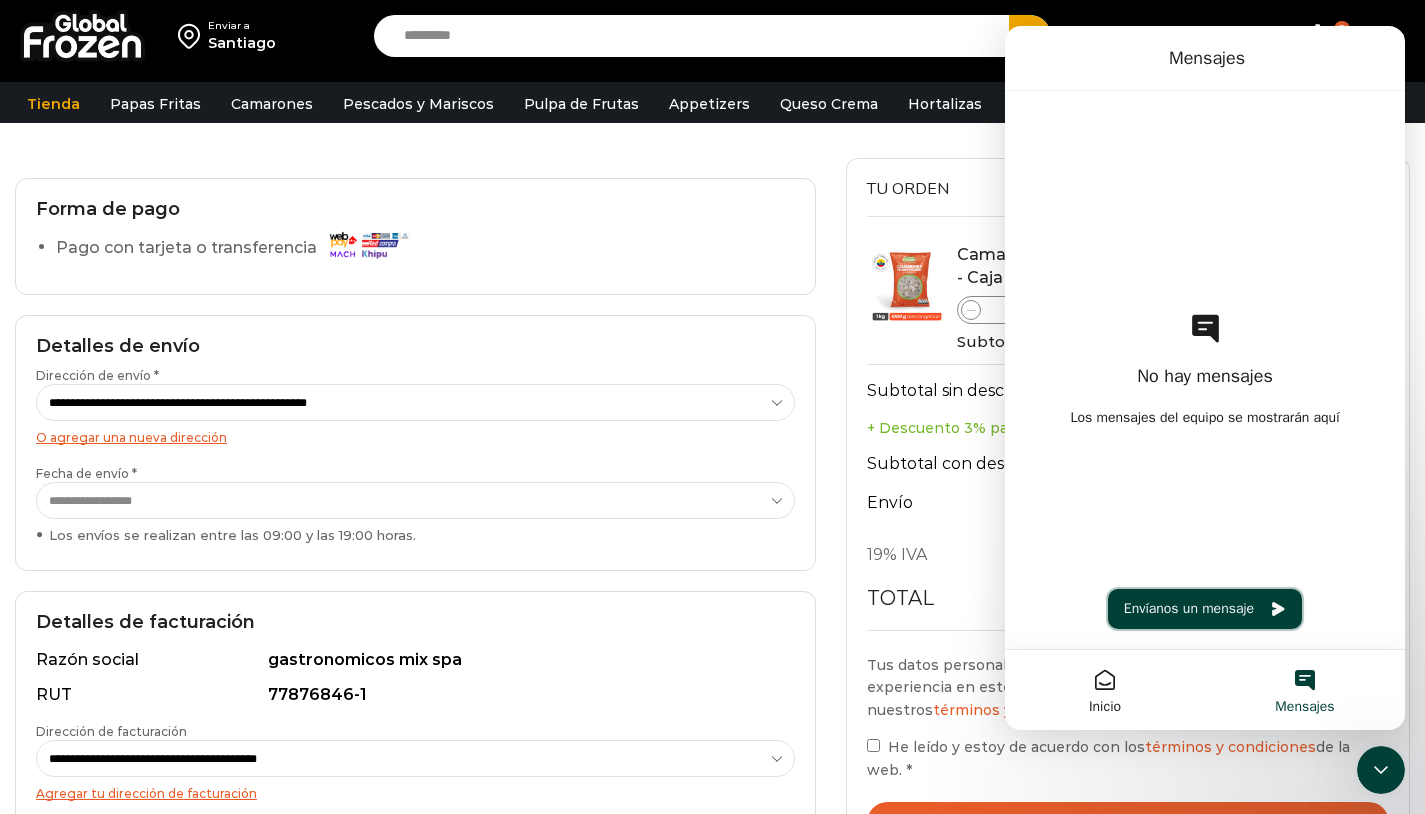 click on "Envíanos un mensaje" at bounding box center [1205, 609] 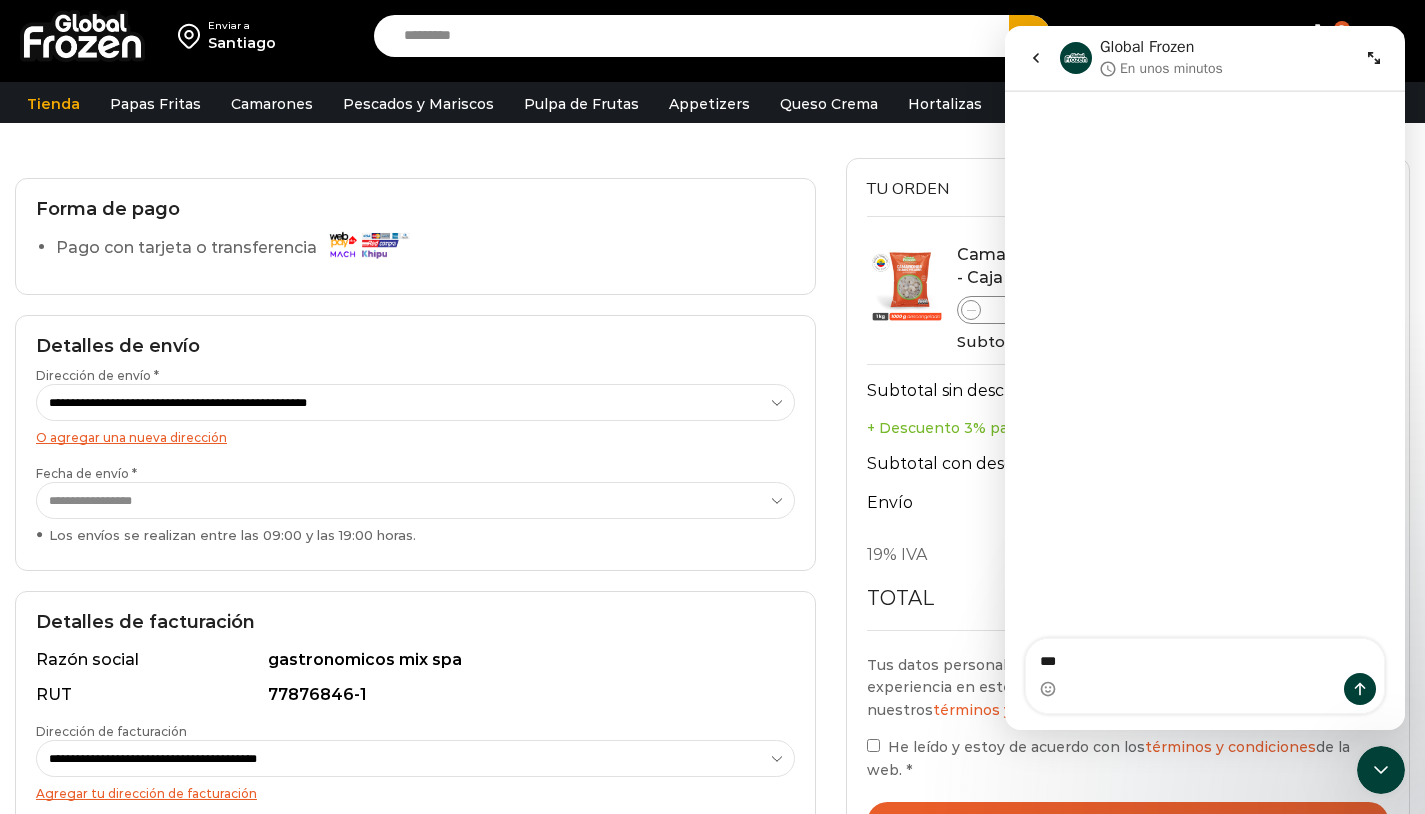 type on "****" 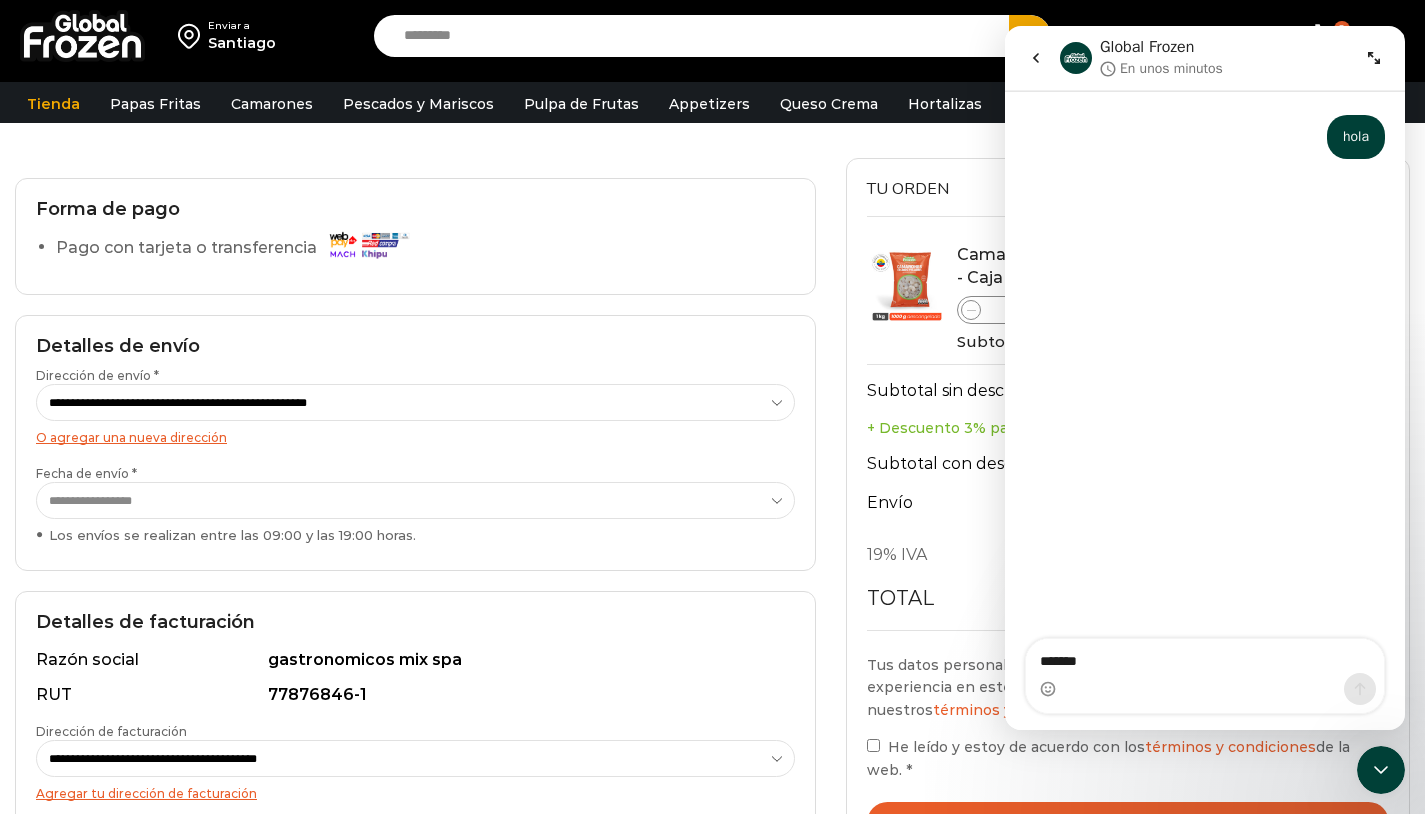 type on "*******" 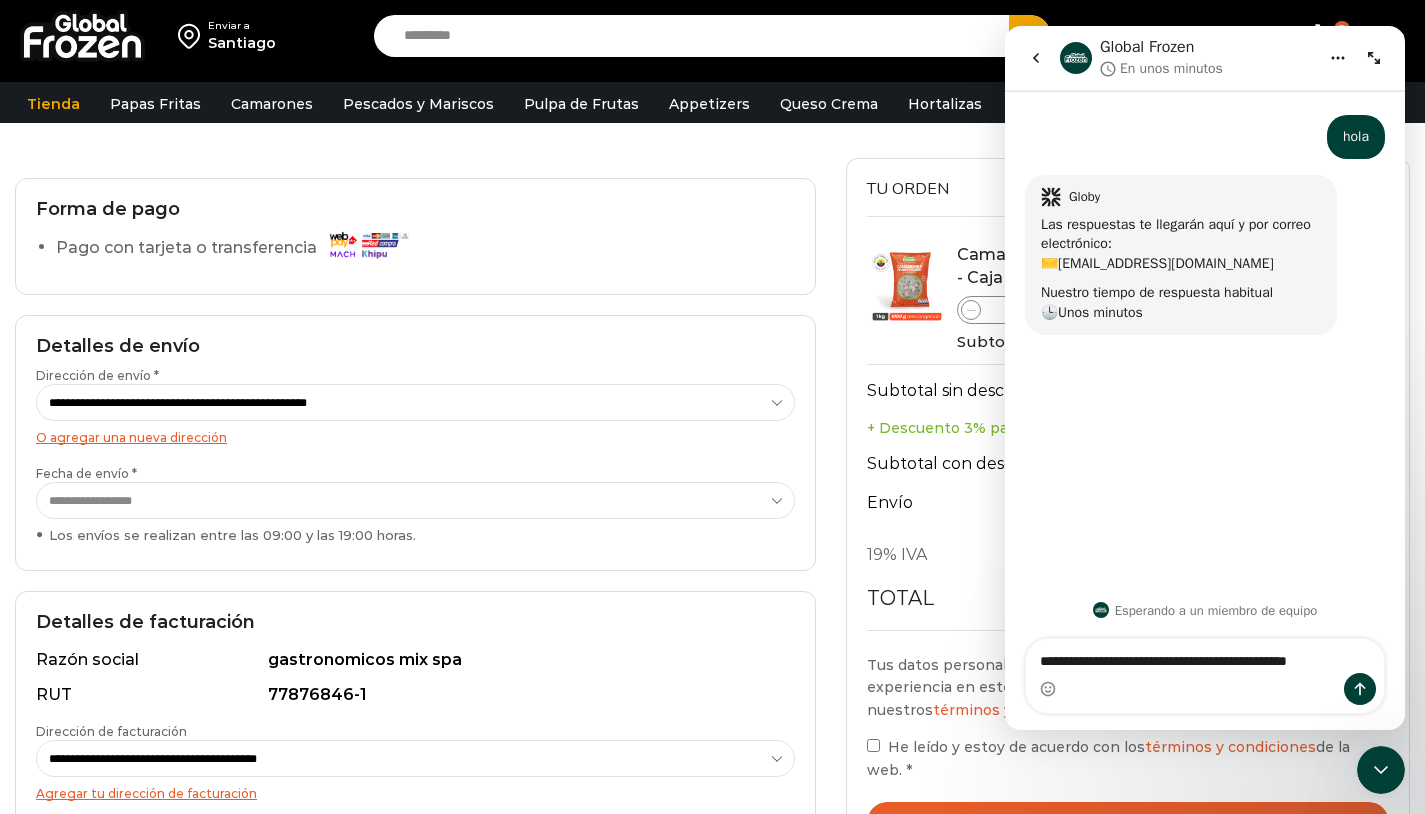 type on "**********" 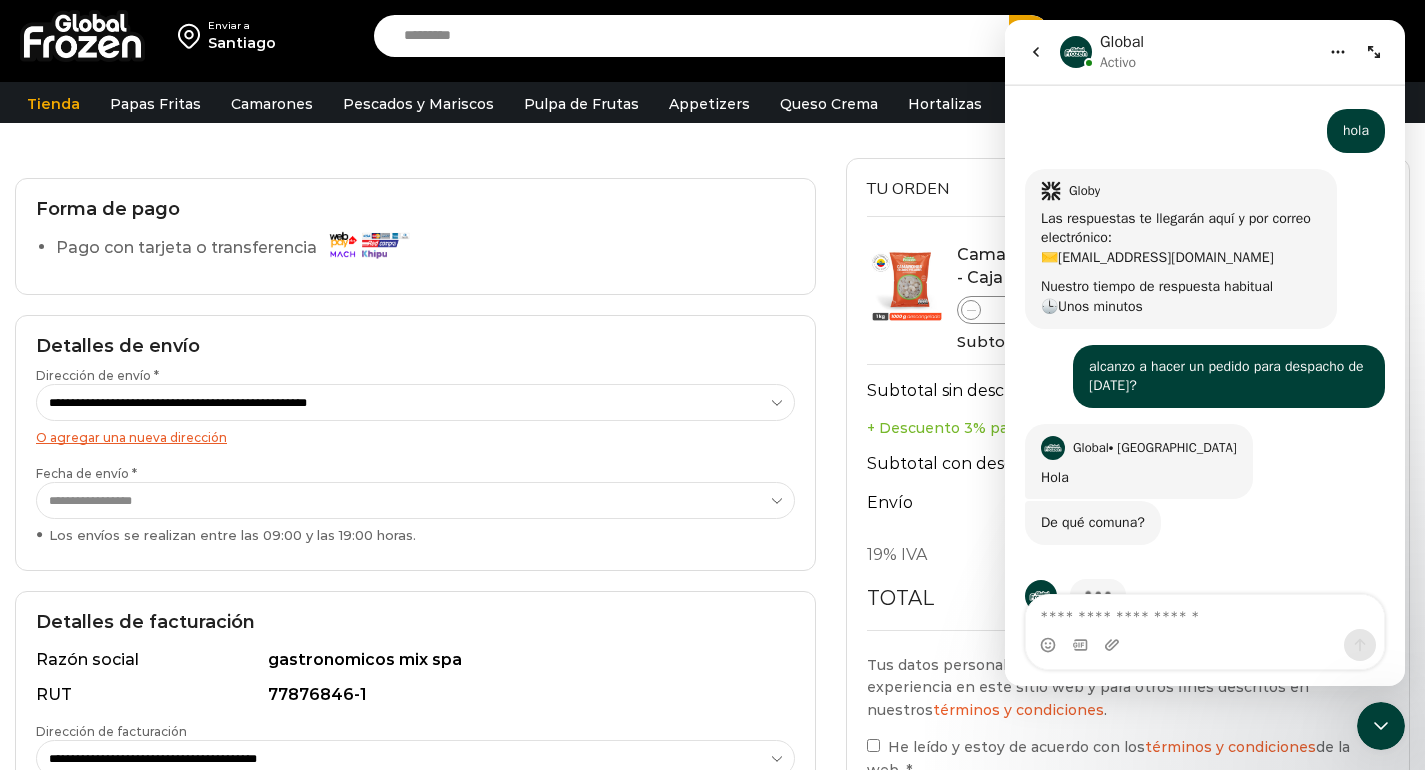 scroll, scrollTop: 49, scrollLeft: 0, axis: vertical 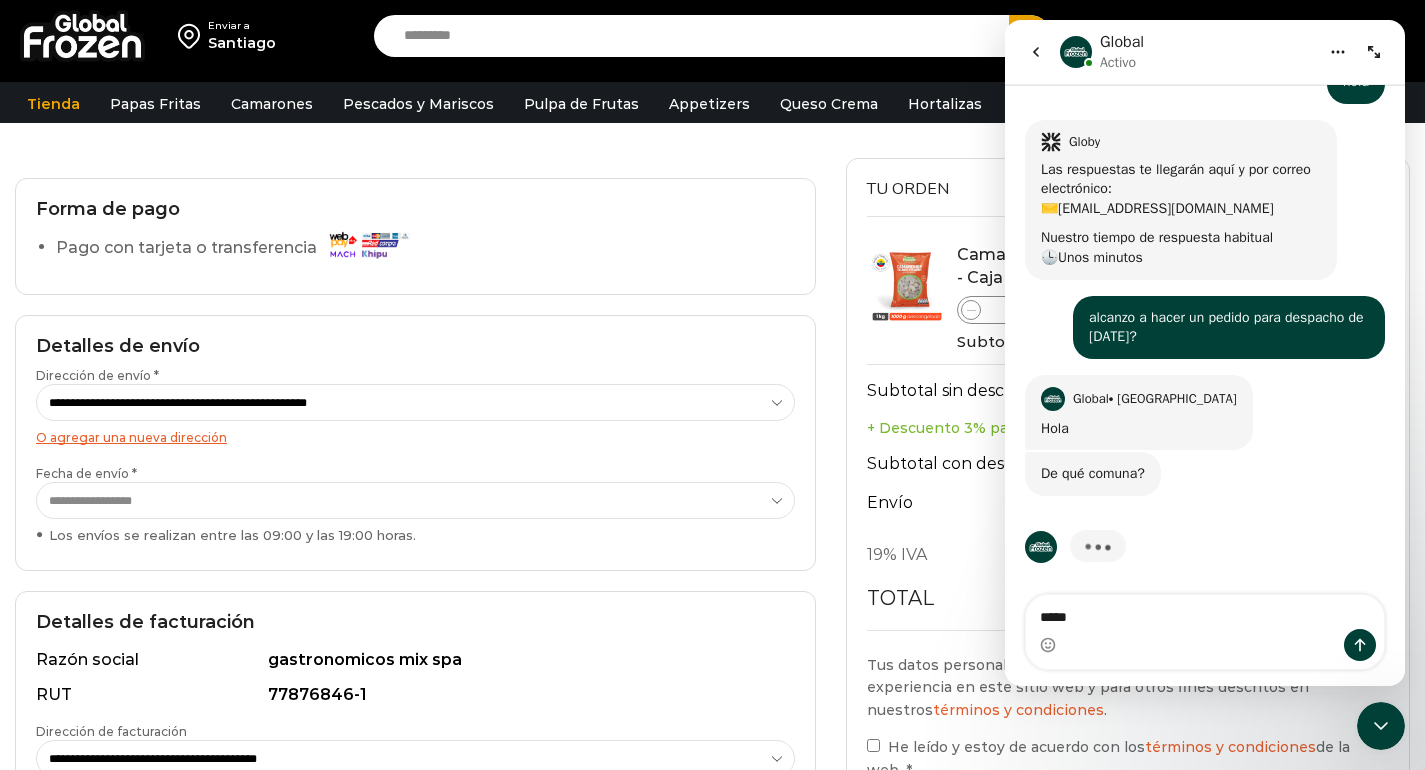 type on "******" 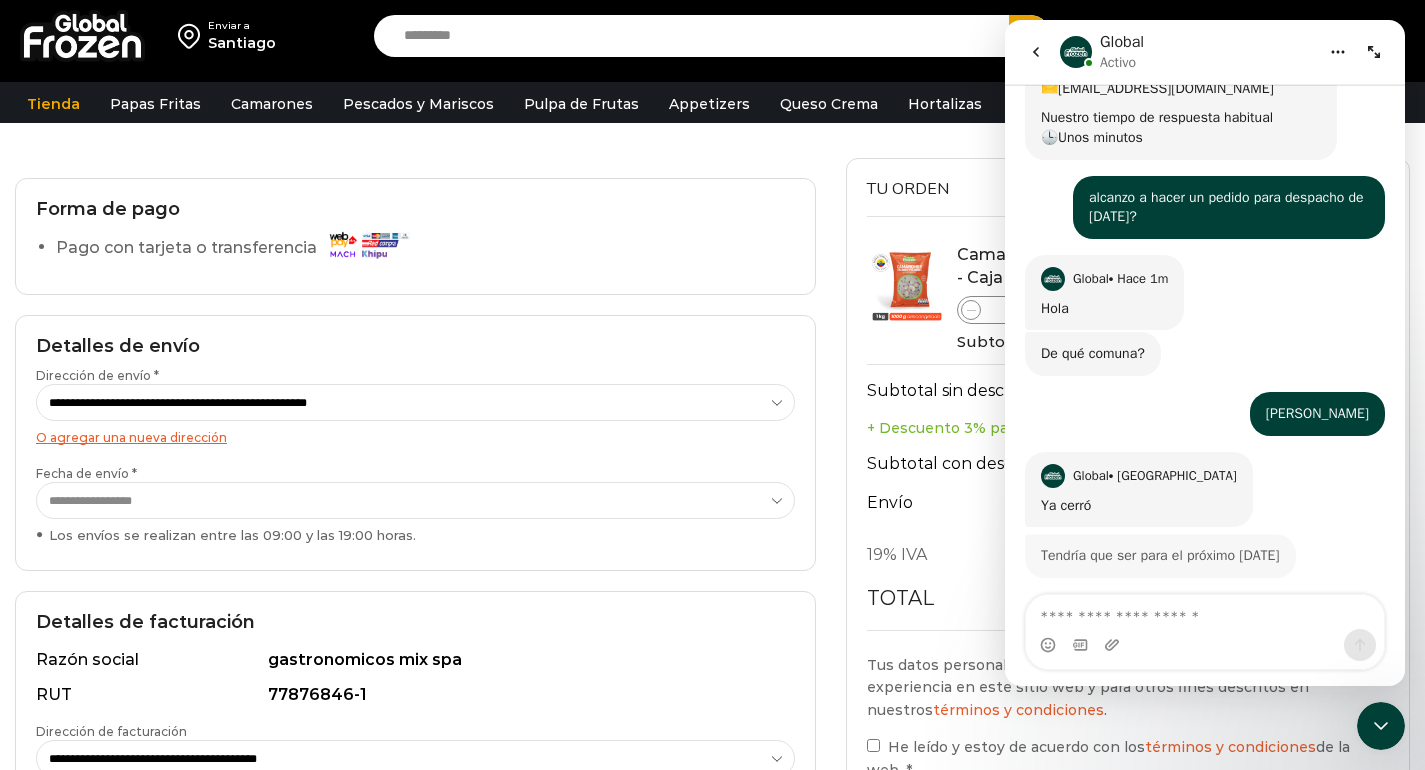 scroll, scrollTop: 169, scrollLeft: 0, axis: vertical 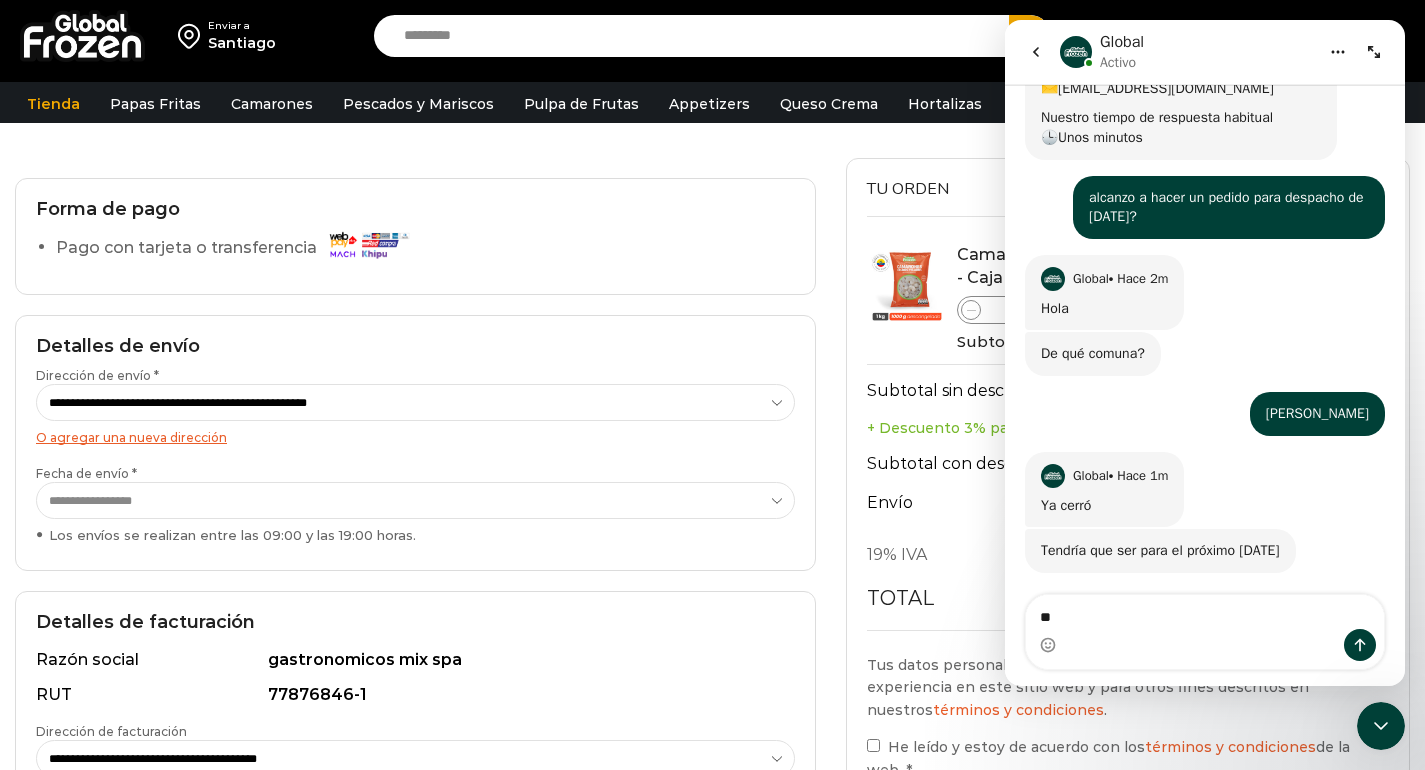 type on "*" 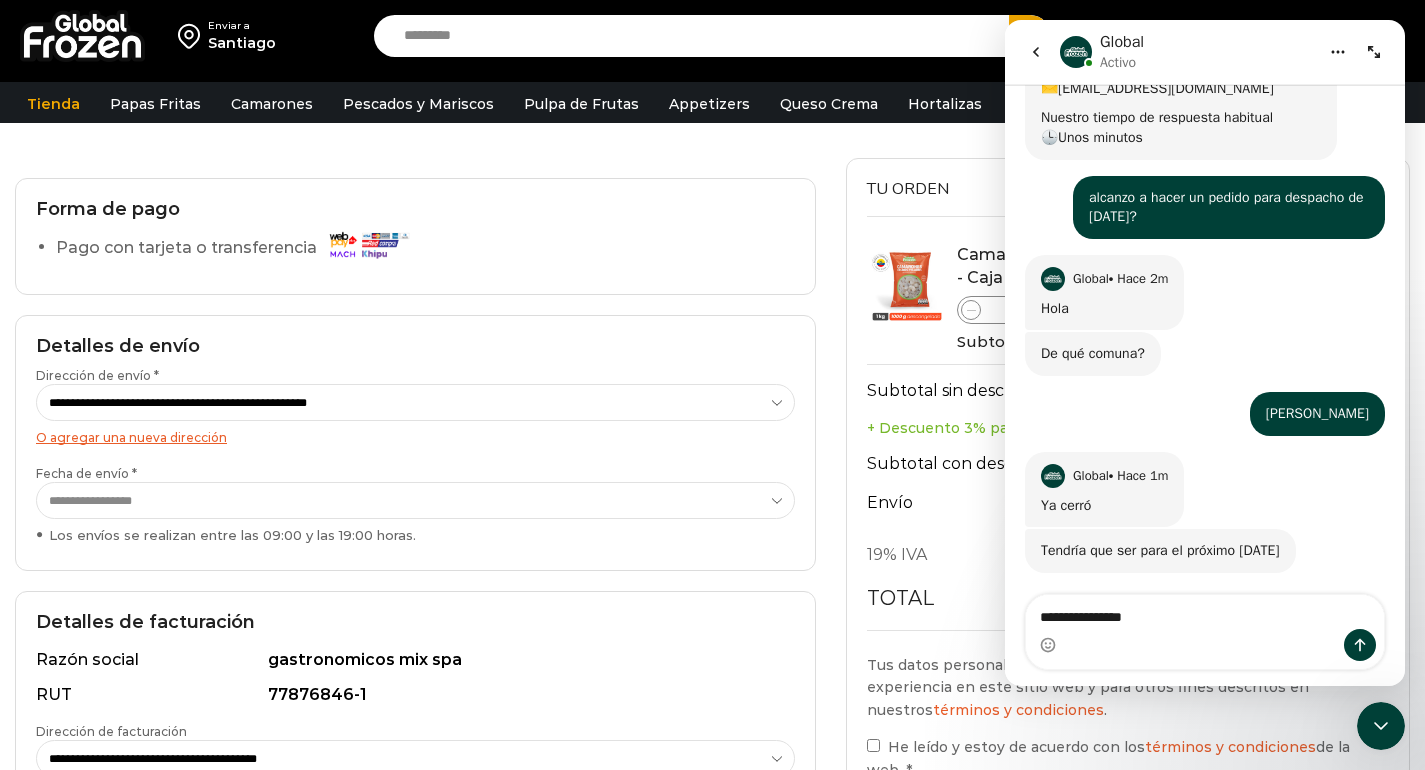 type on "**********" 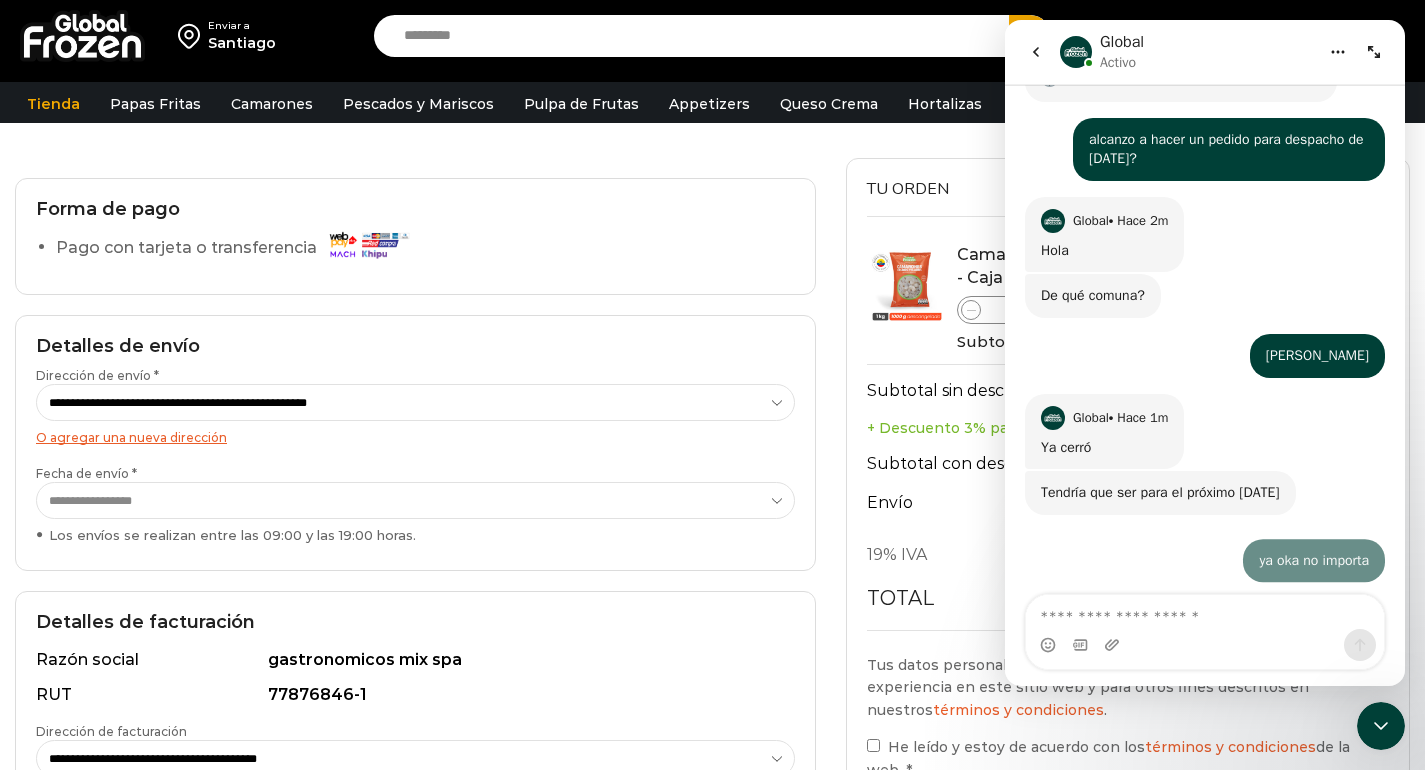scroll, scrollTop: 228, scrollLeft: 0, axis: vertical 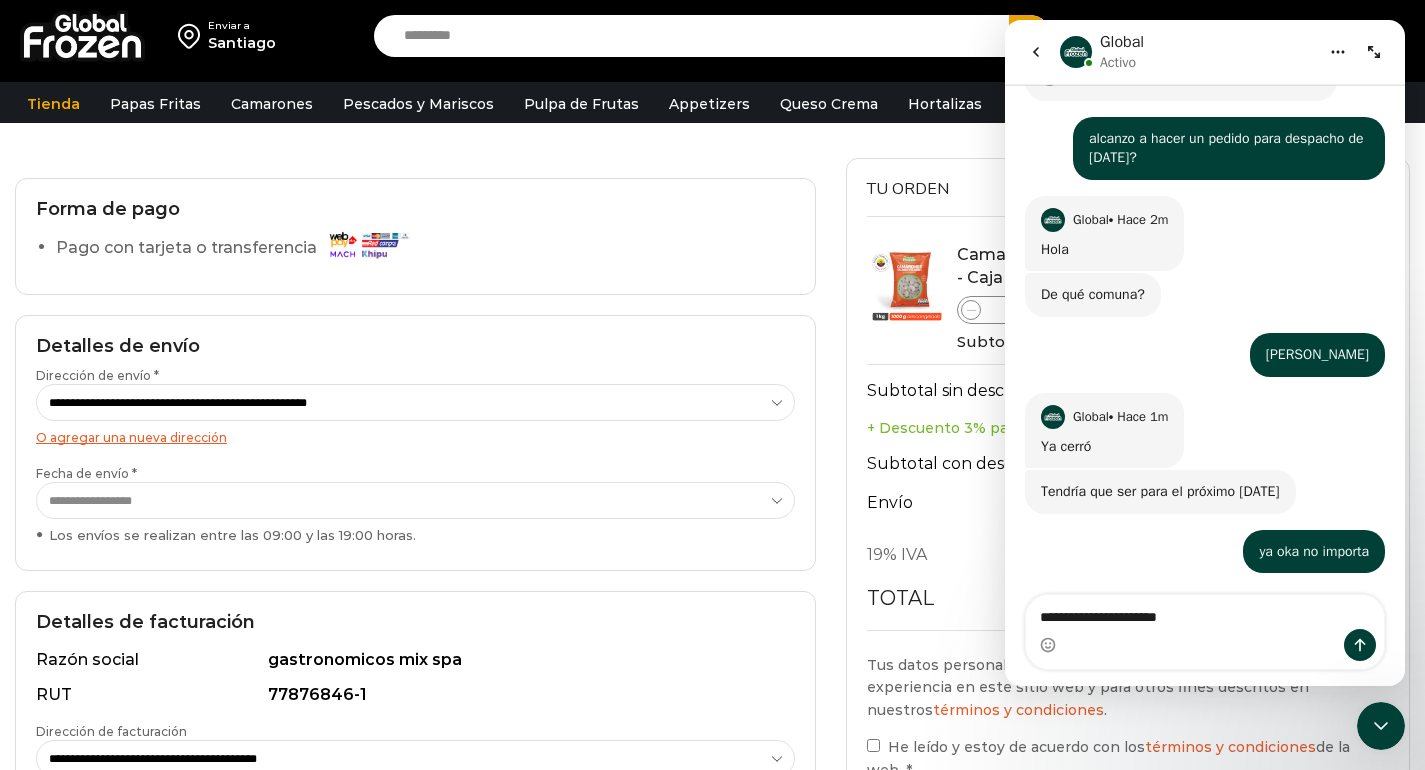 type on "**********" 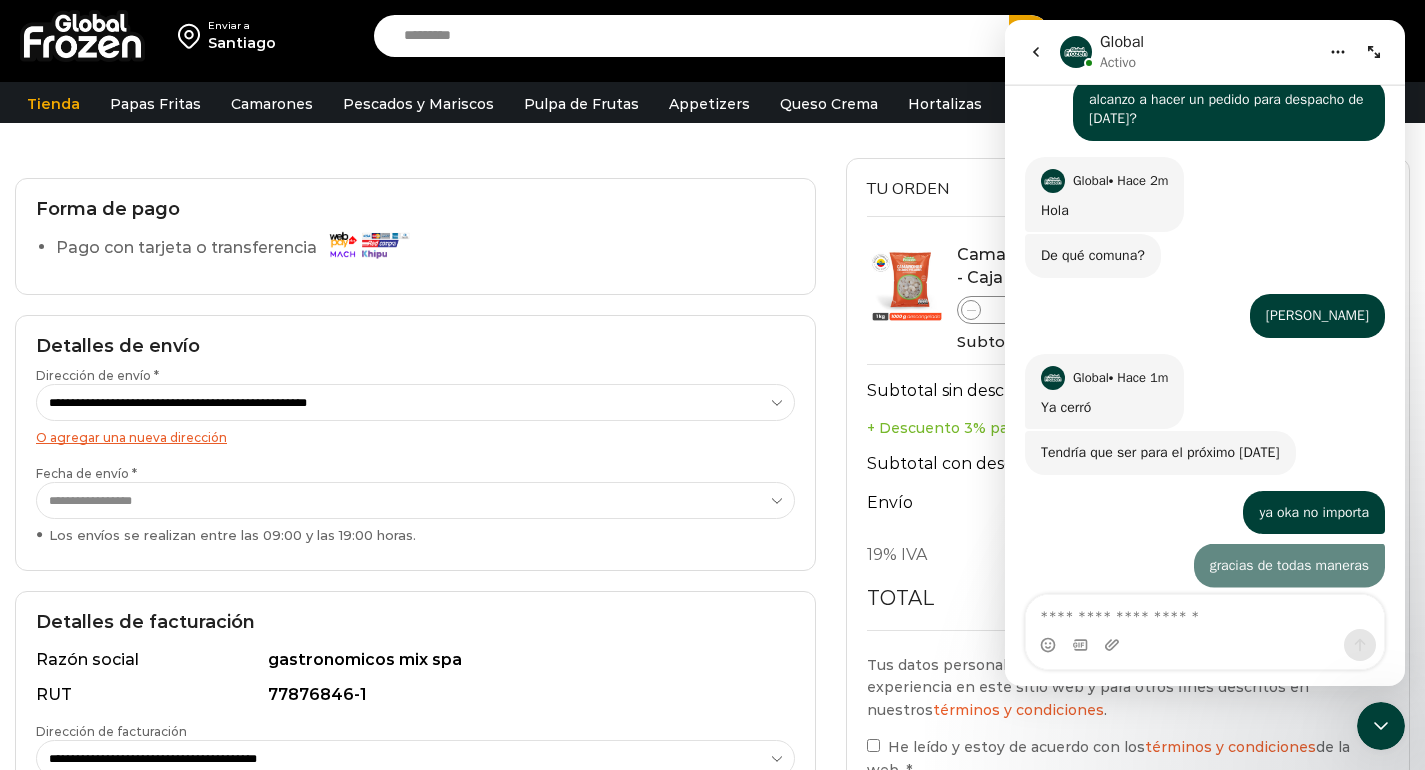 scroll, scrollTop: 274, scrollLeft: 0, axis: vertical 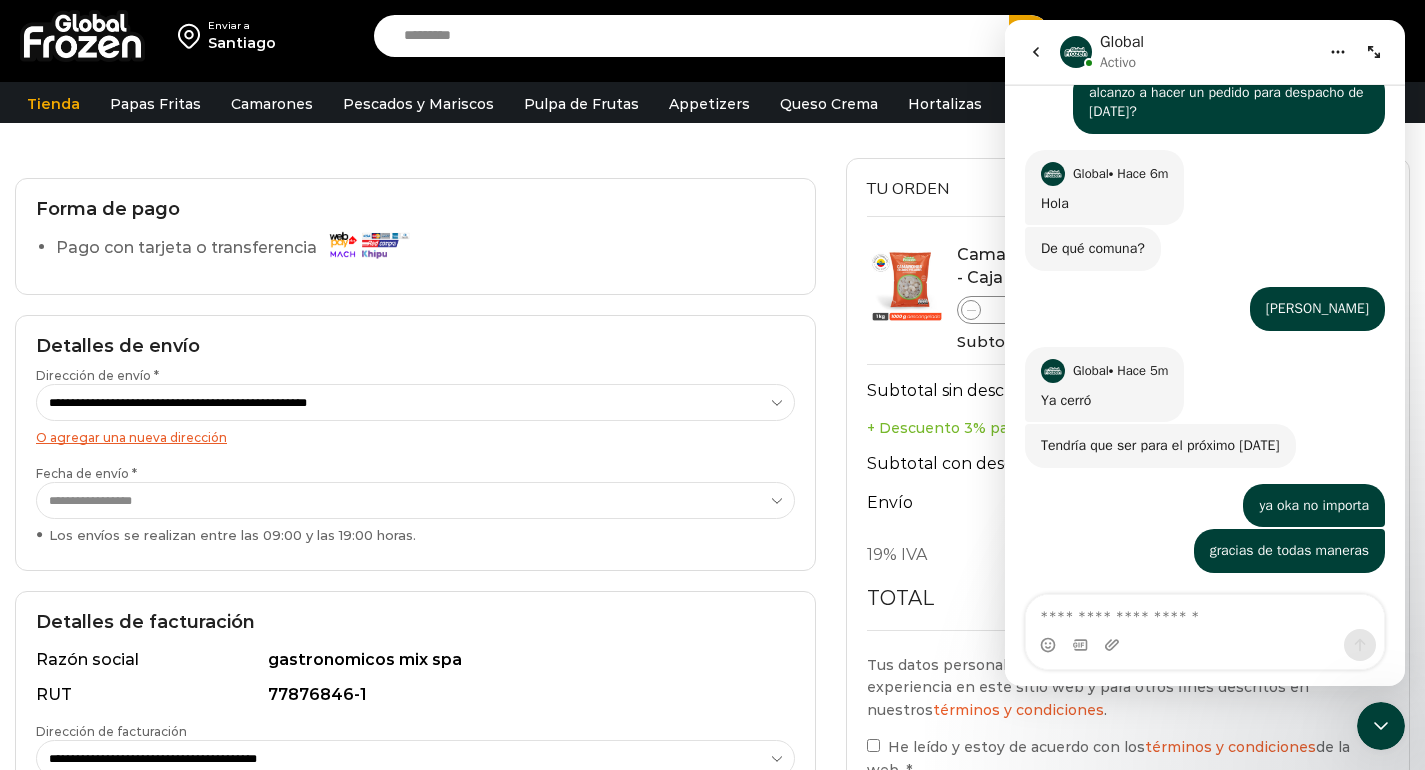 type 